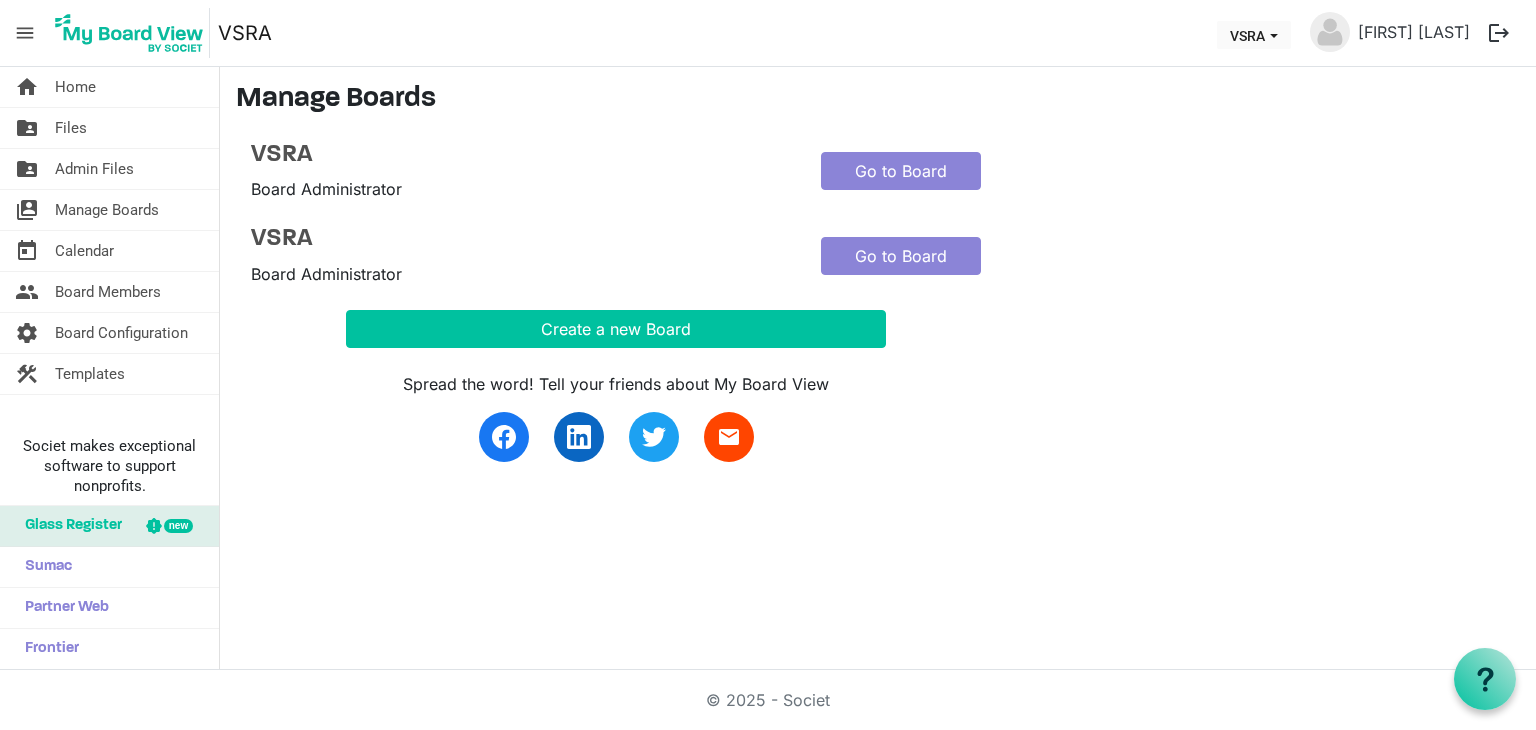 scroll, scrollTop: 0, scrollLeft: 0, axis: both 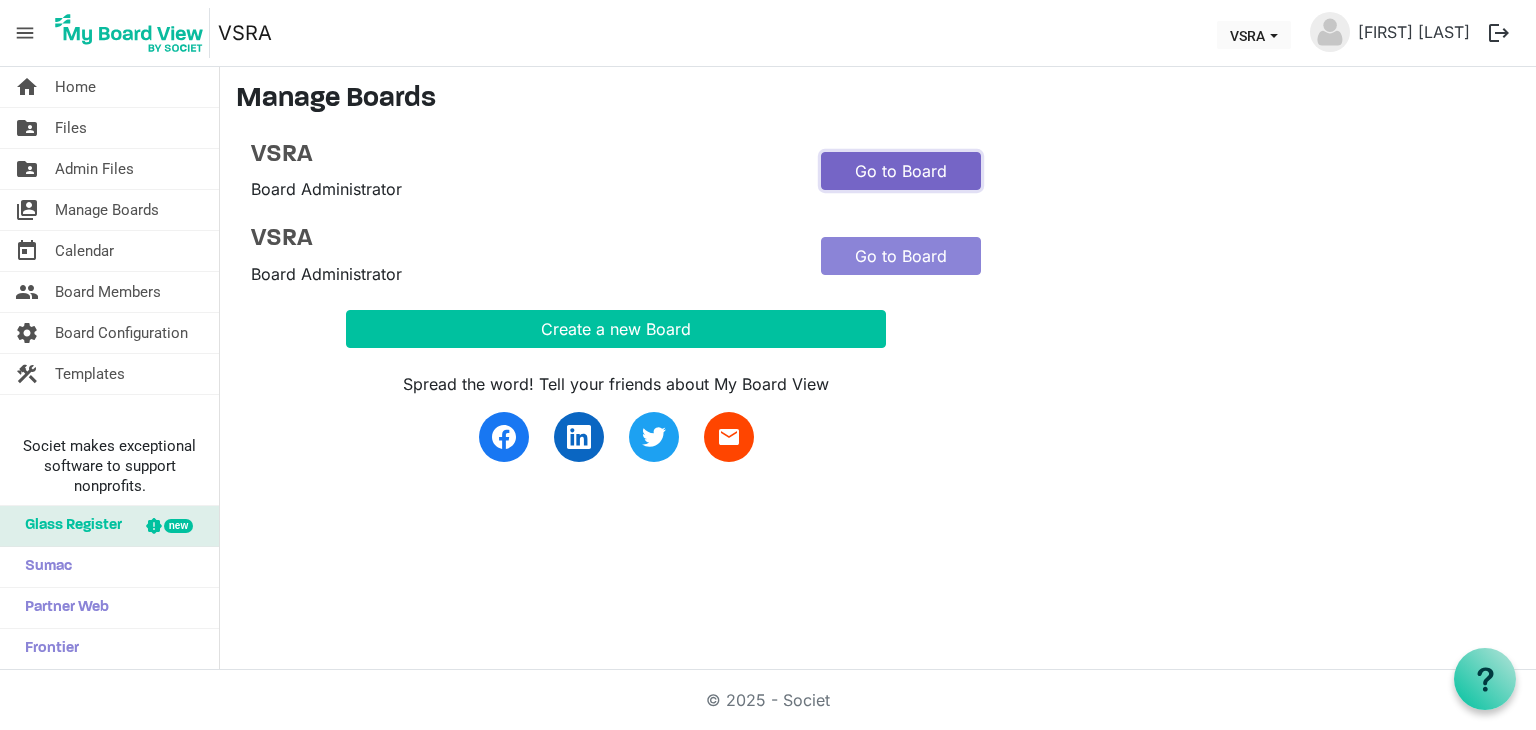 click on "Go to Board" at bounding box center [901, 171] 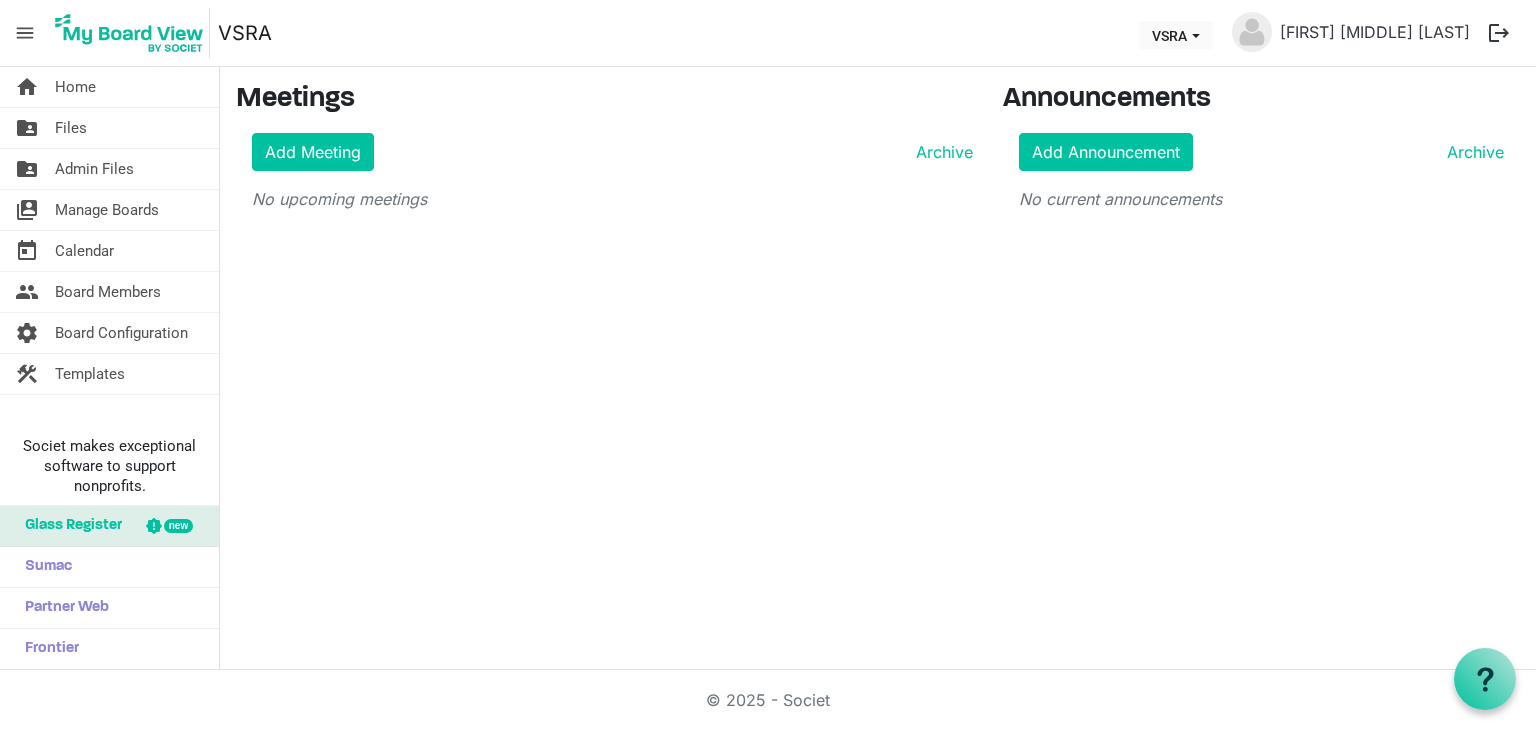 scroll, scrollTop: 0, scrollLeft: 0, axis: both 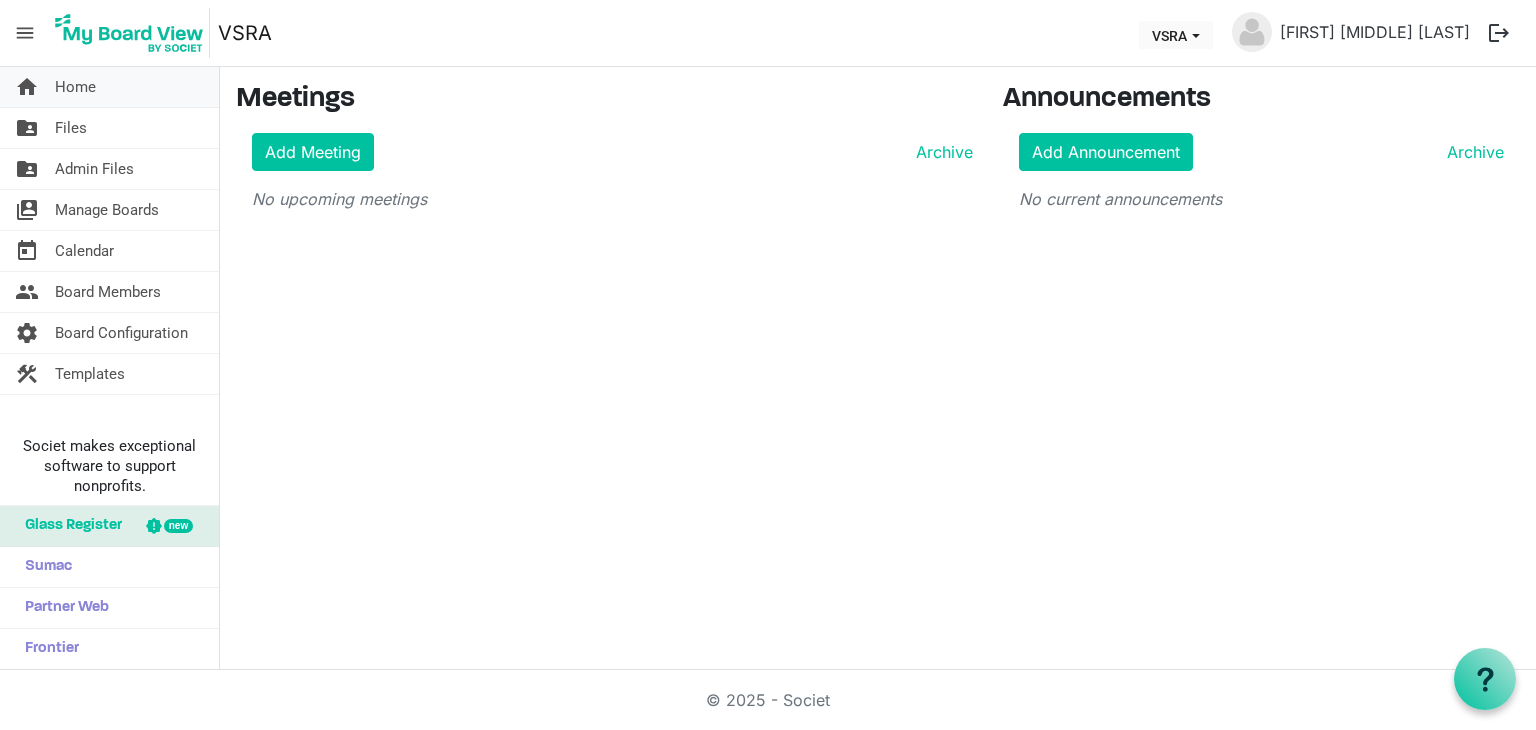 click on "Home" at bounding box center (75, 87) 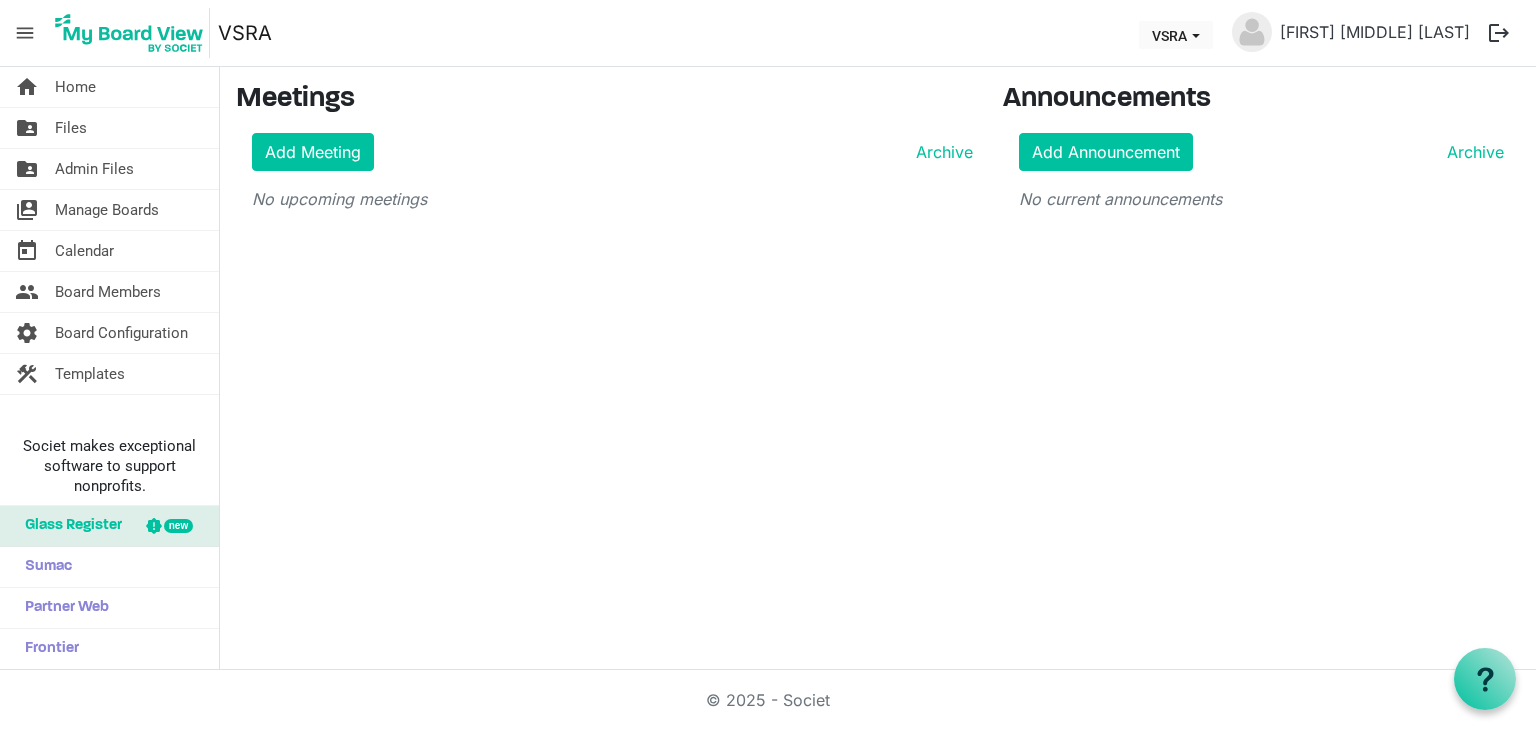 scroll, scrollTop: 0, scrollLeft: 0, axis: both 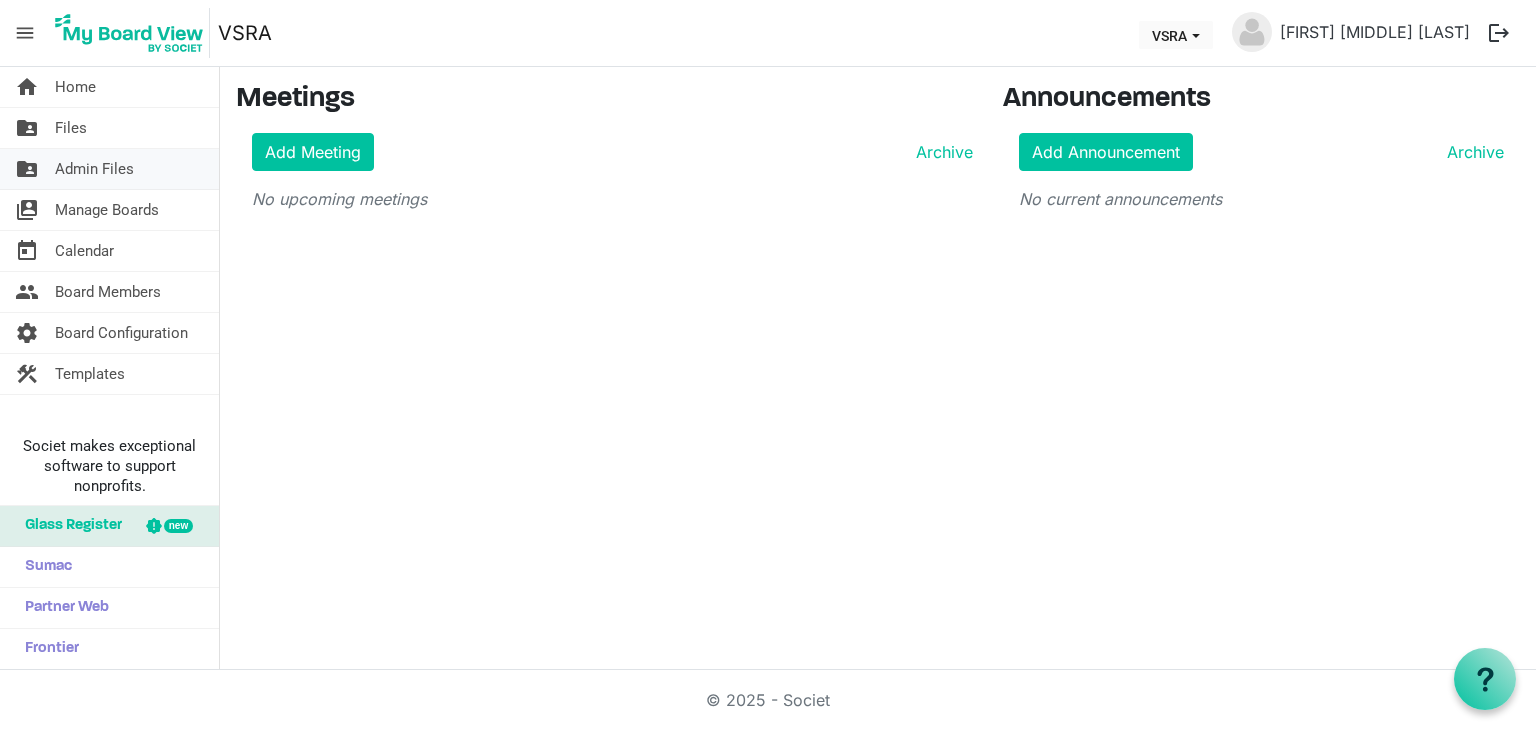 click on "Admin Files" at bounding box center (94, 169) 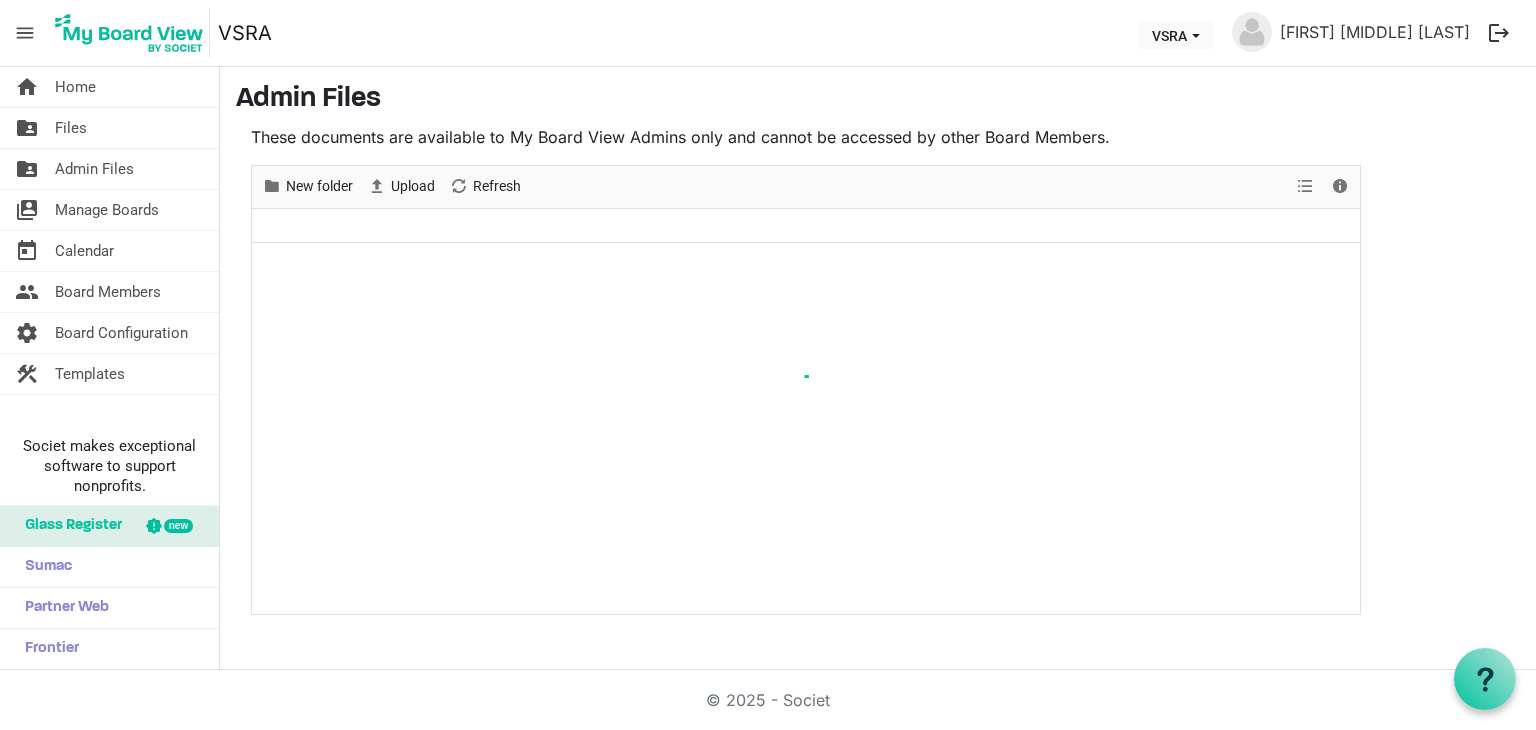 scroll, scrollTop: 0, scrollLeft: 0, axis: both 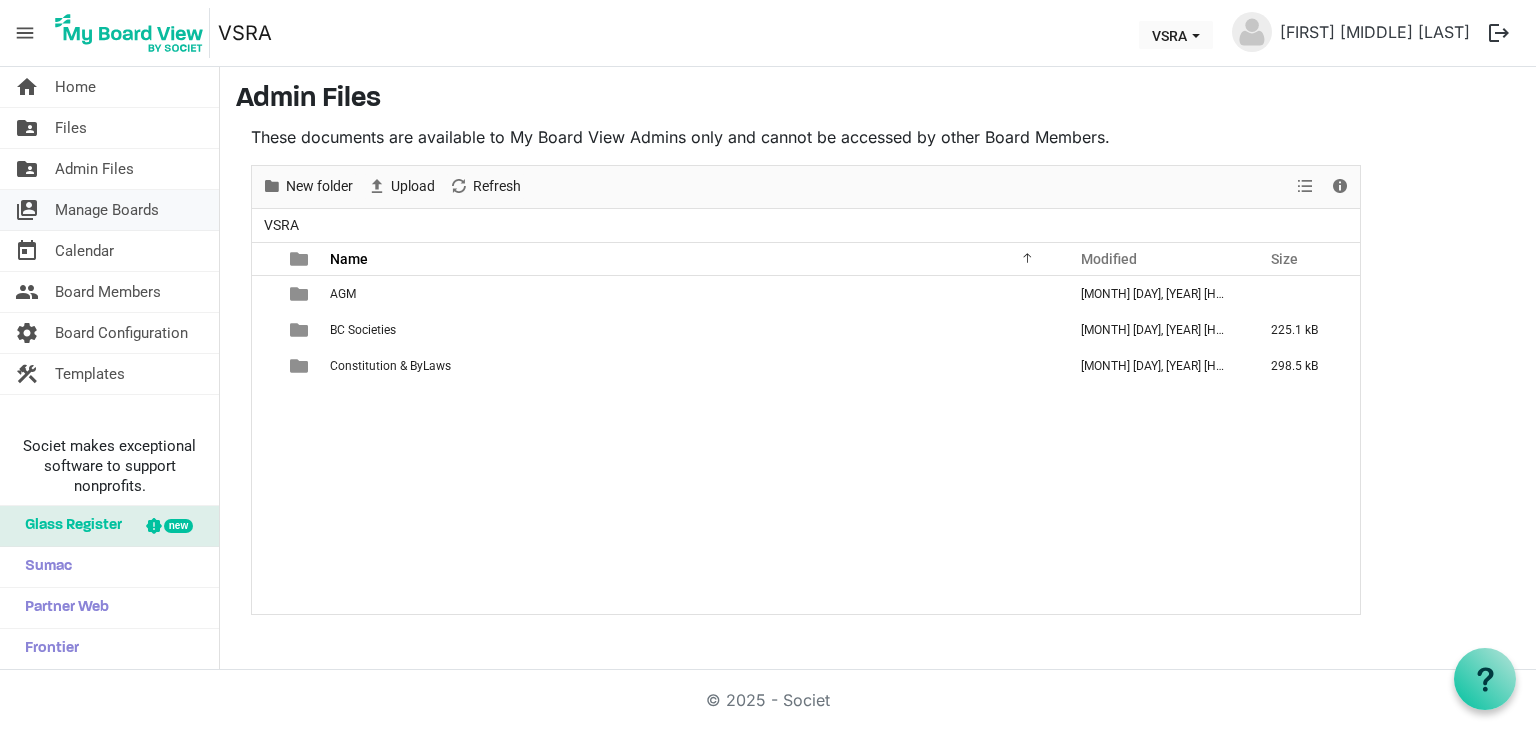 click on "Manage Boards" at bounding box center (107, 210) 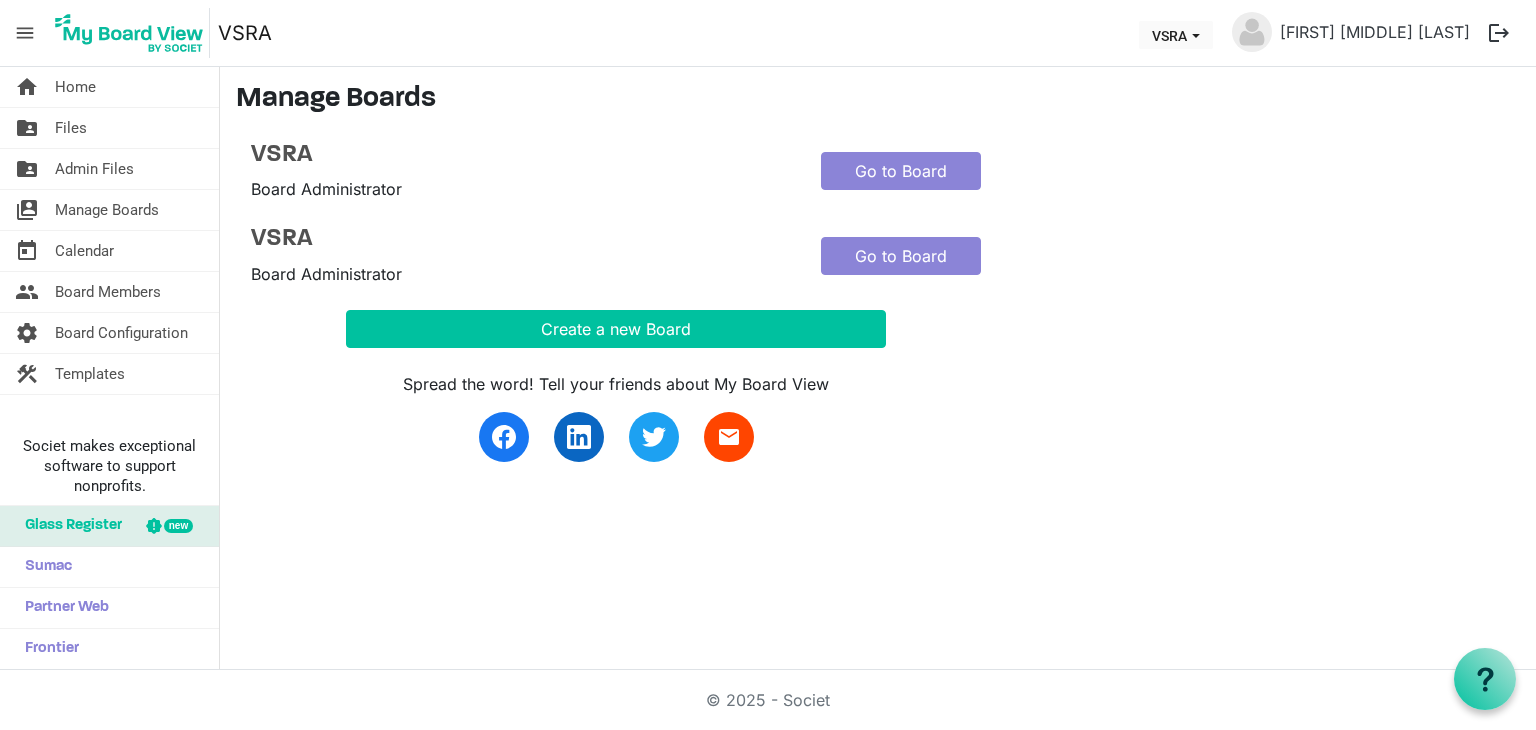 scroll, scrollTop: 0, scrollLeft: 0, axis: both 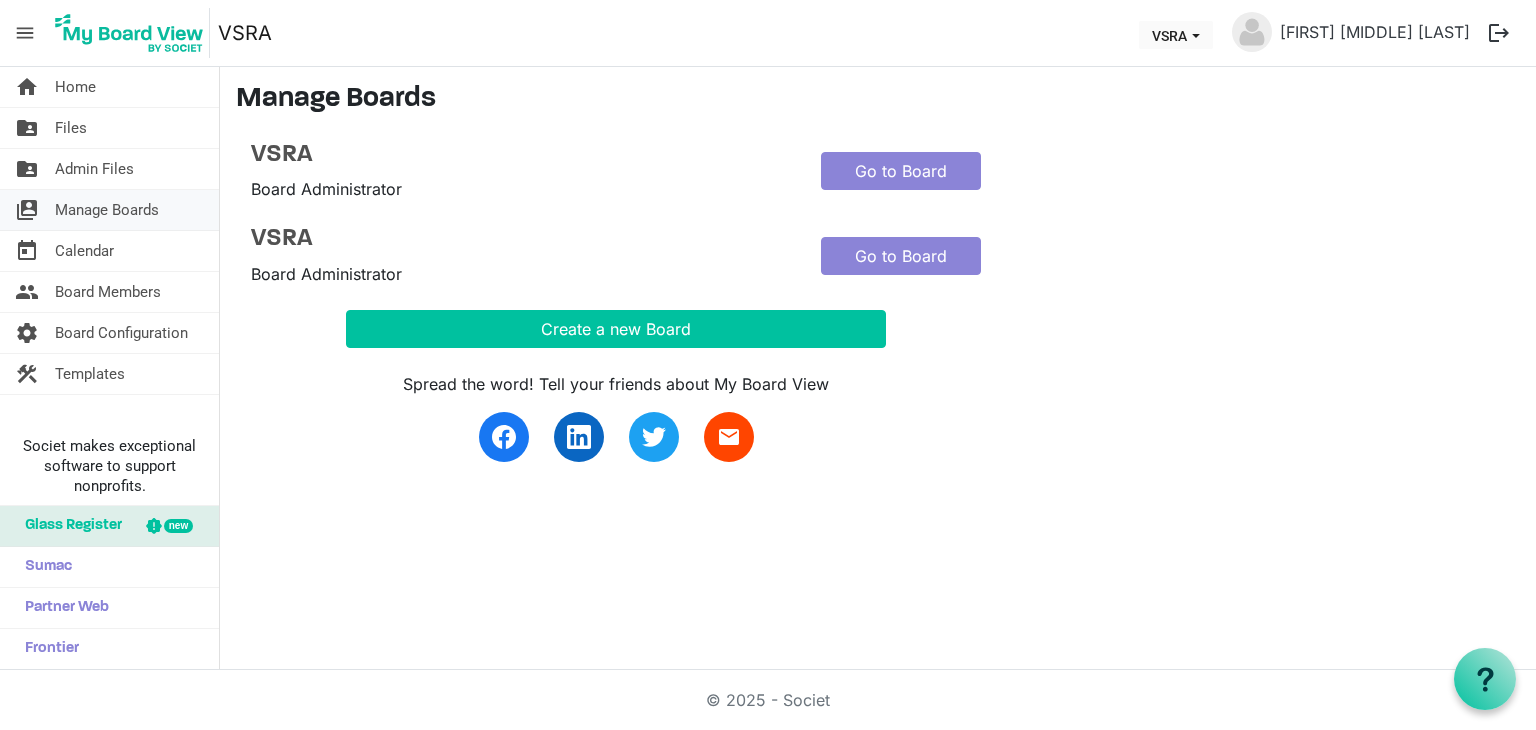 click on "Manage Boards" at bounding box center [107, 210] 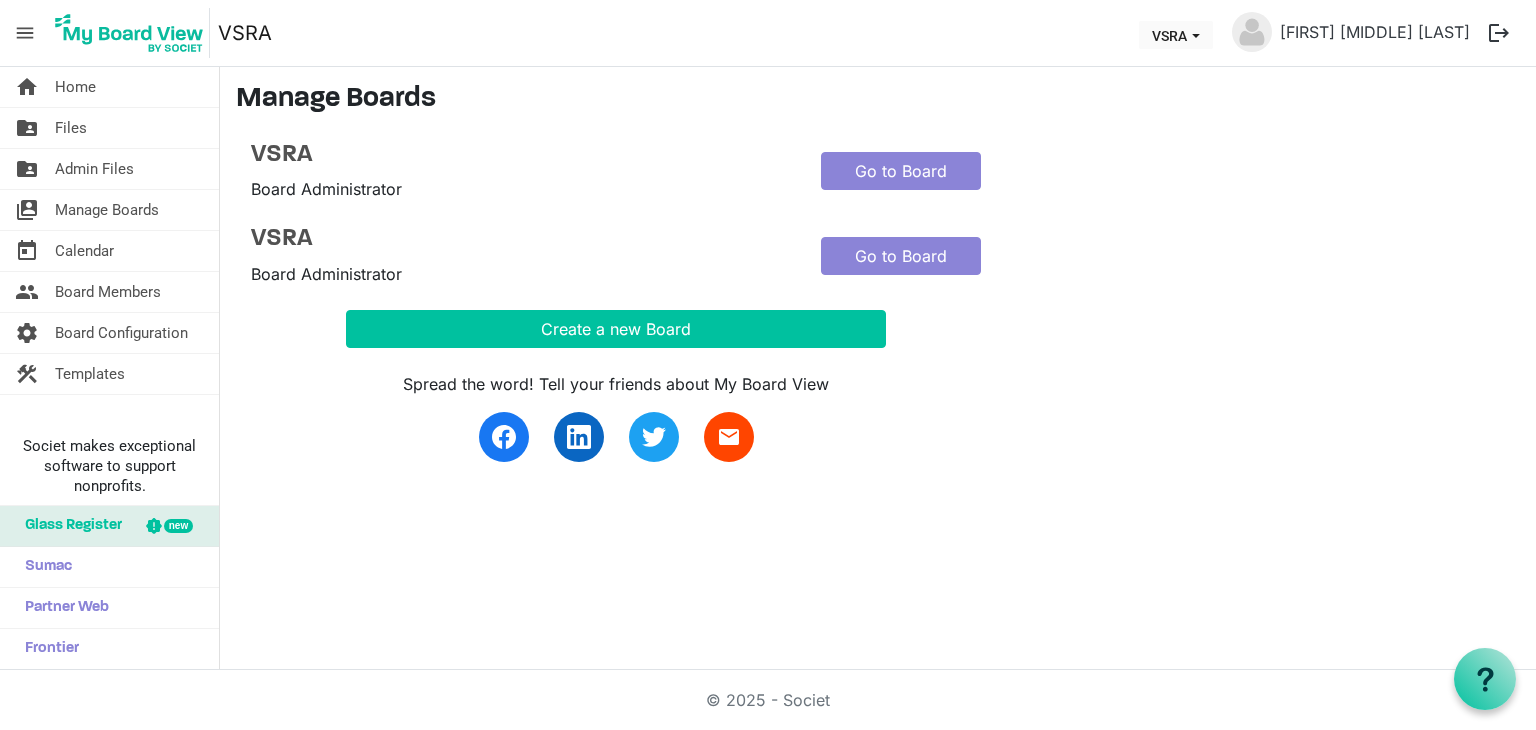 scroll, scrollTop: 0, scrollLeft: 0, axis: both 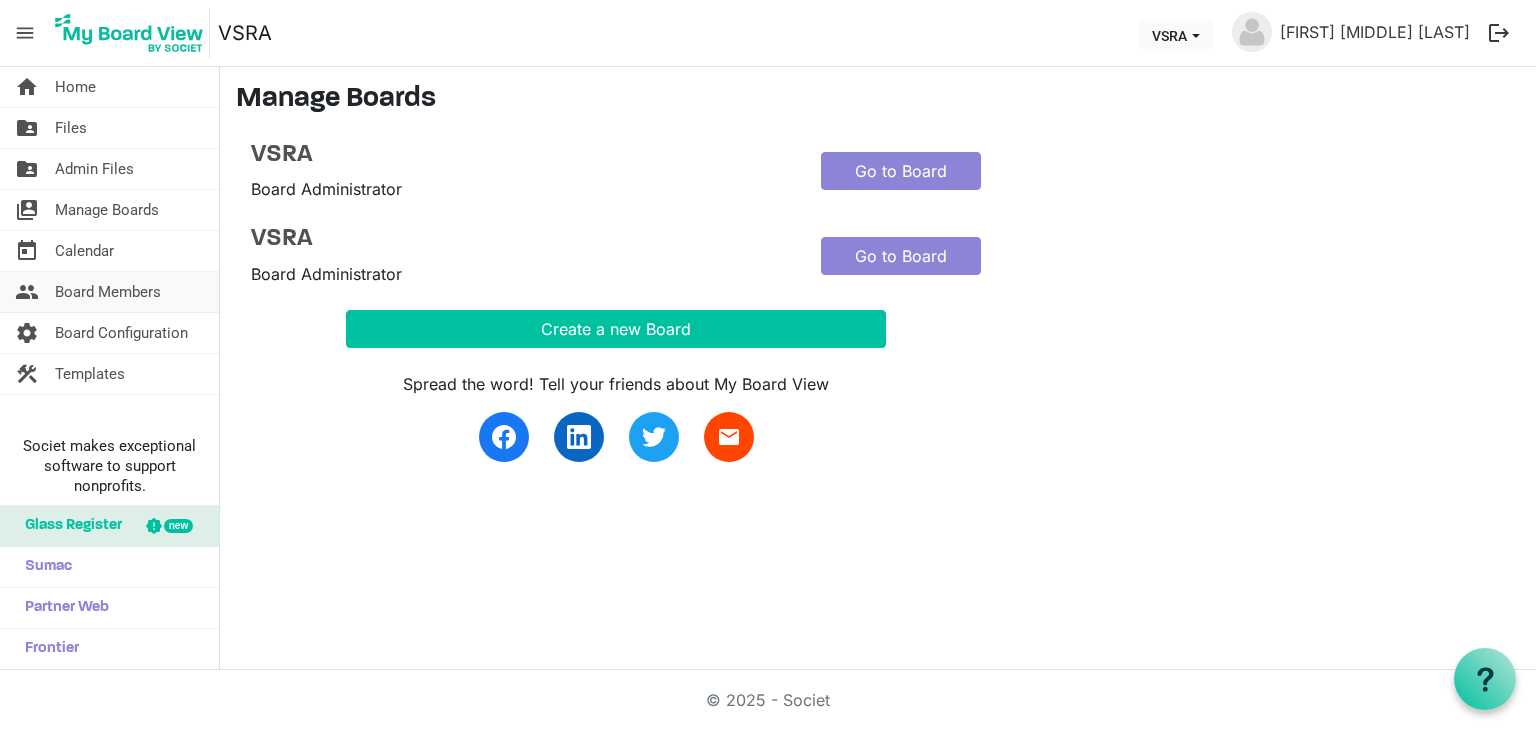 click on "Board Members" at bounding box center (108, 292) 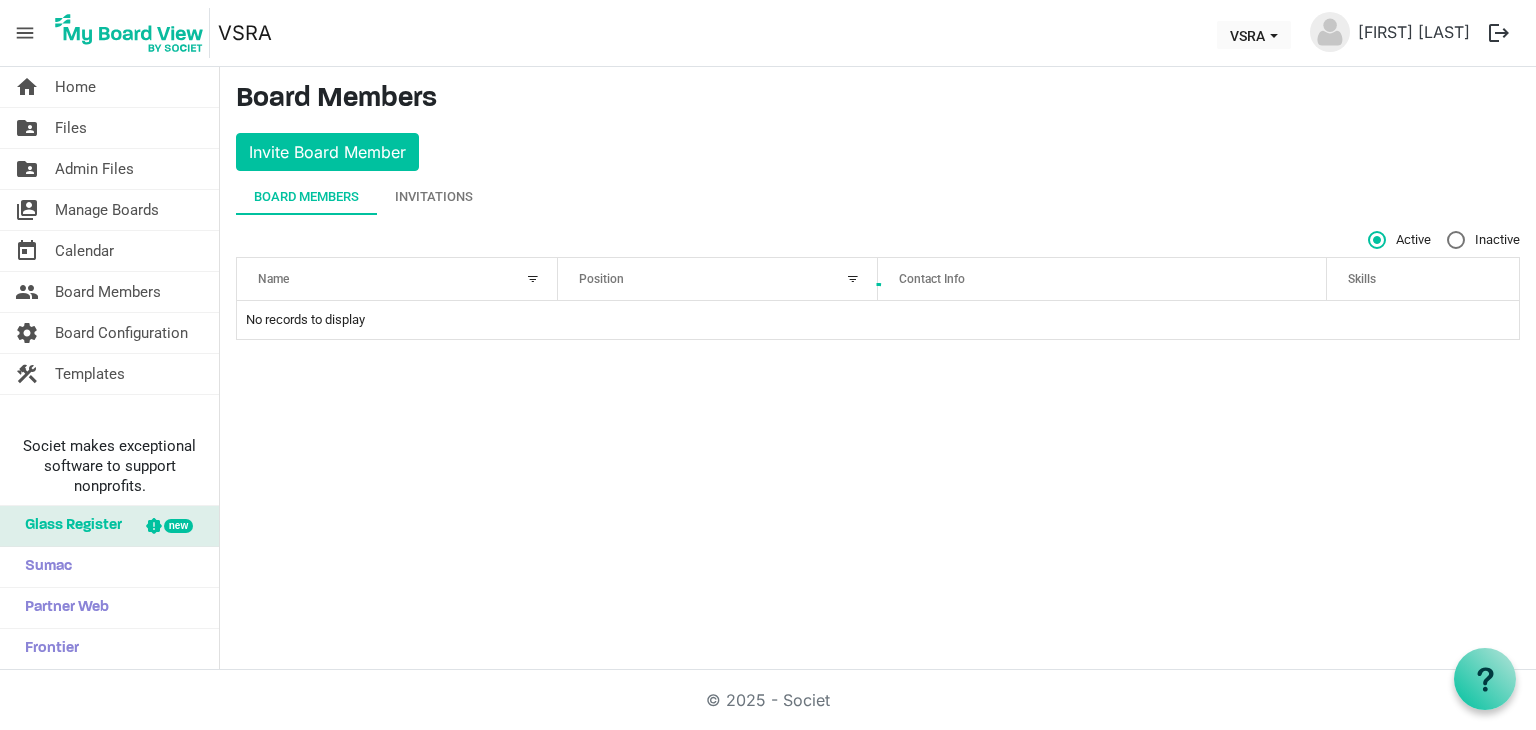 scroll, scrollTop: 0, scrollLeft: 0, axis: both 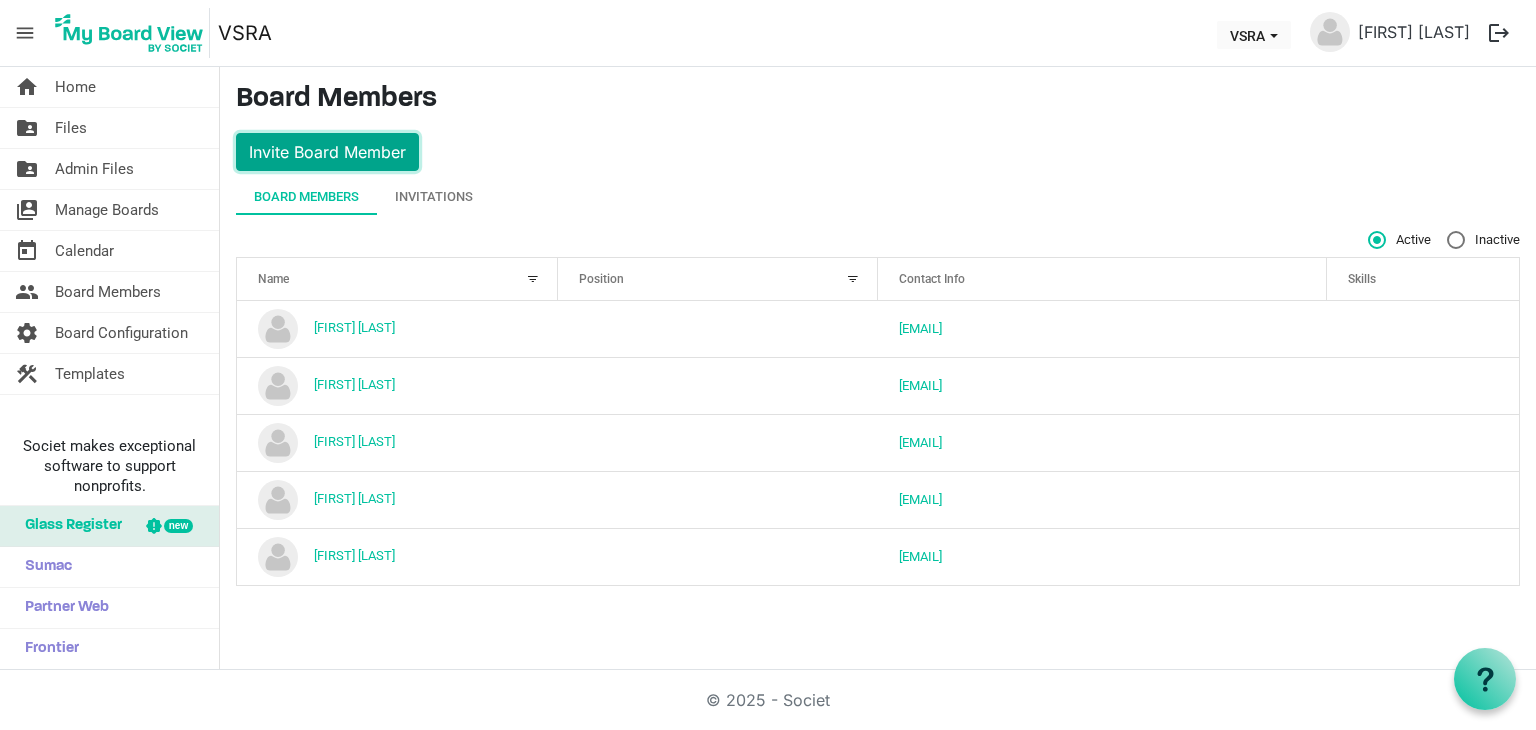 click on "Invite Board Member" at bounding box center [327, 152] 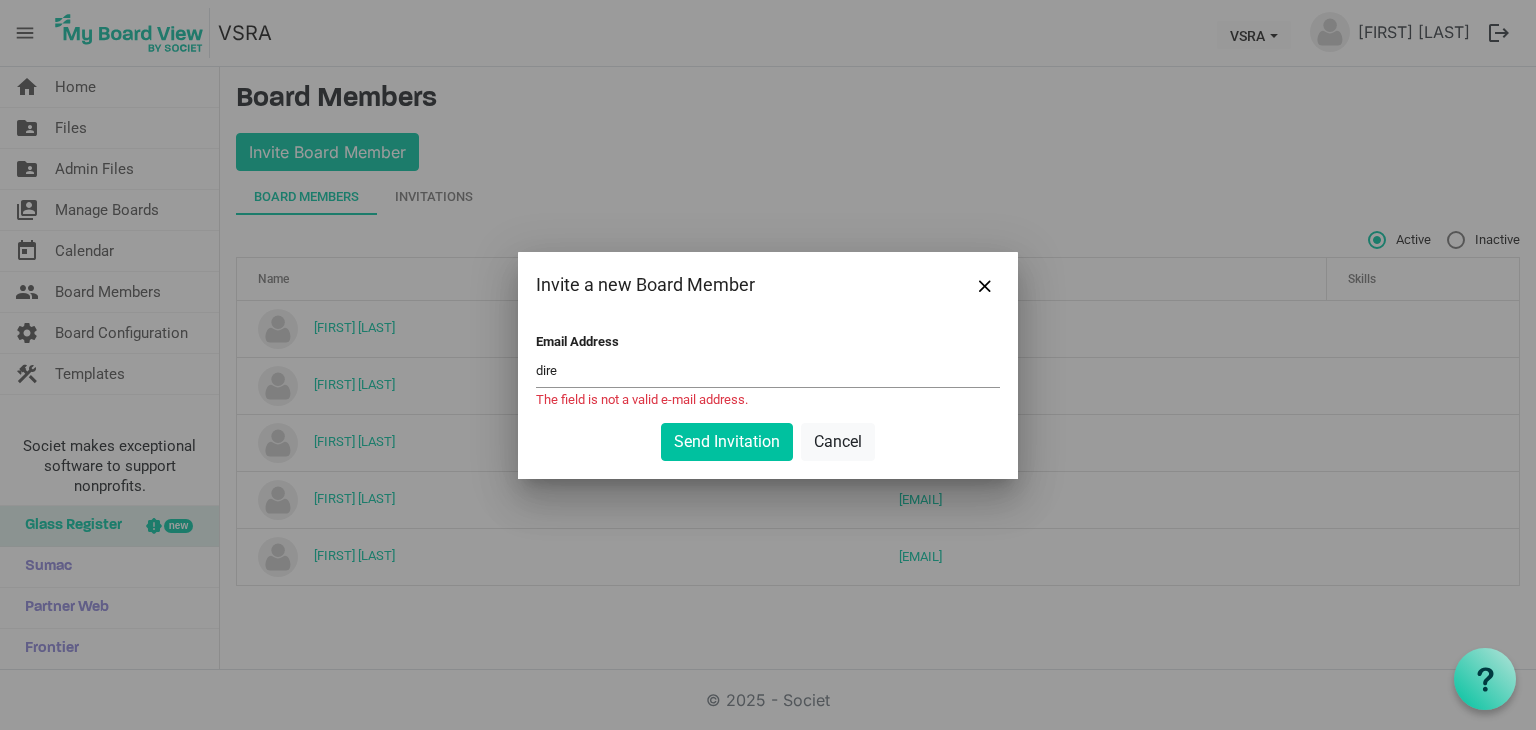drag, startPoint x: 260, startPoint y: 332, endPoint x: 426, endPoint y: 335, distance: 166.0271 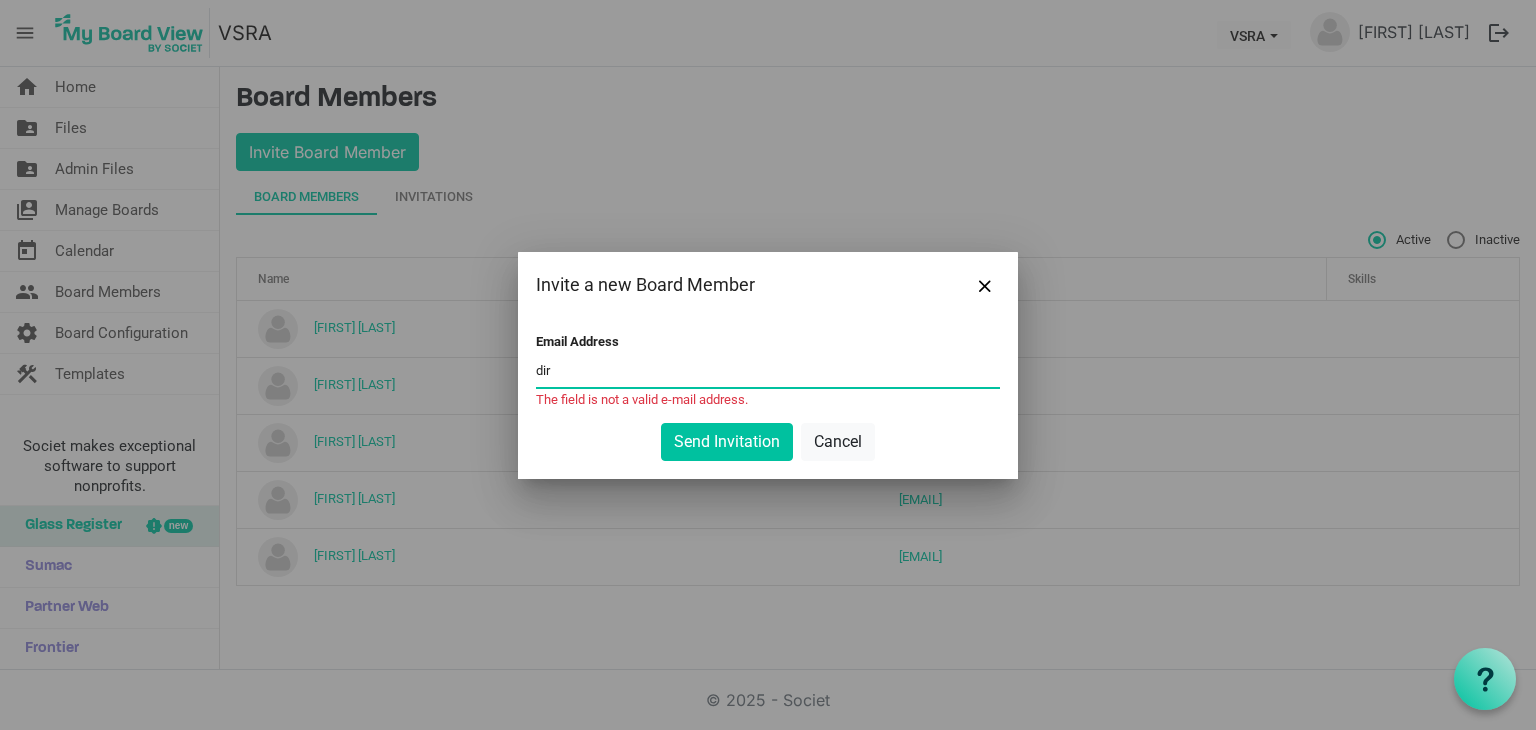 type on "[EMAIL]" 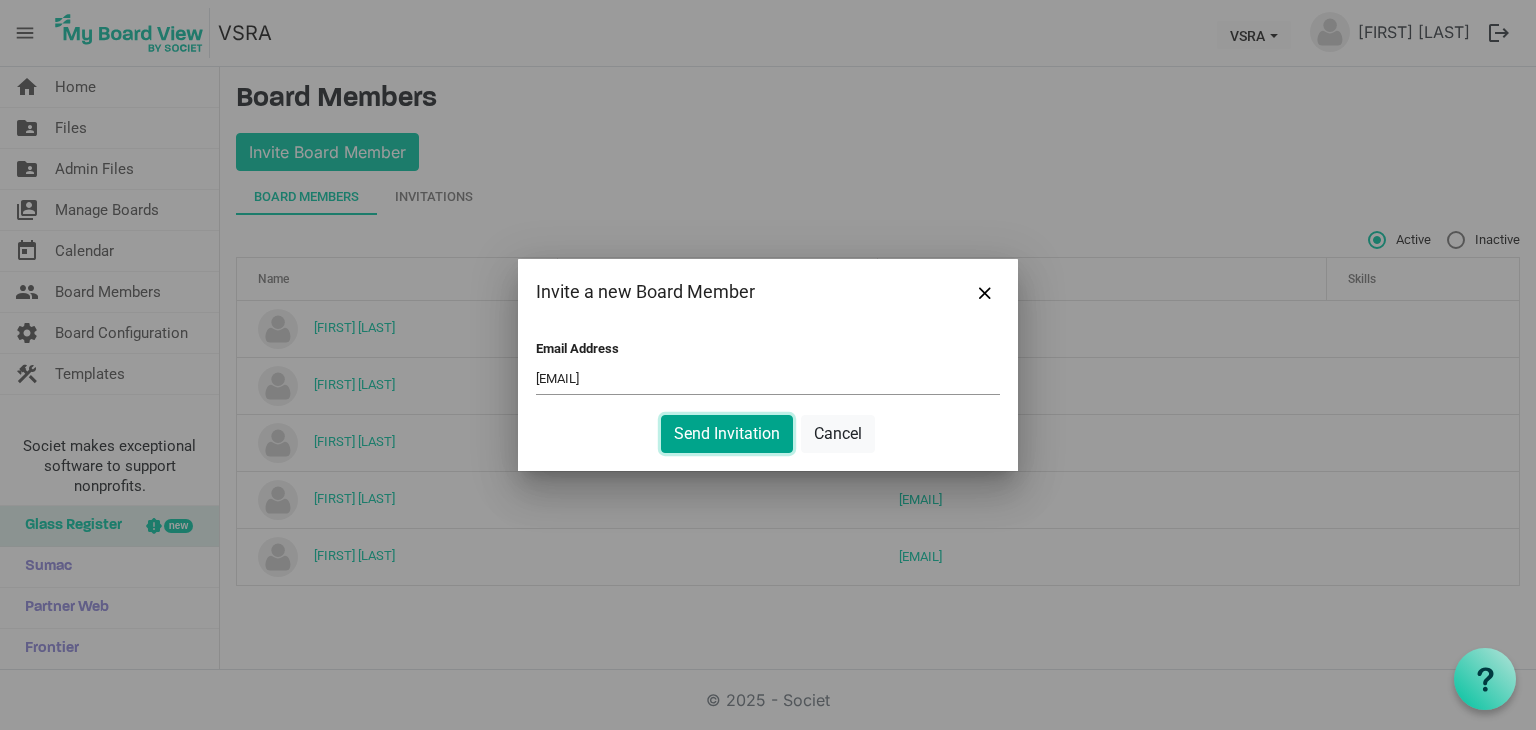 click on "Send Invitation" at bounding box center (727, 434) 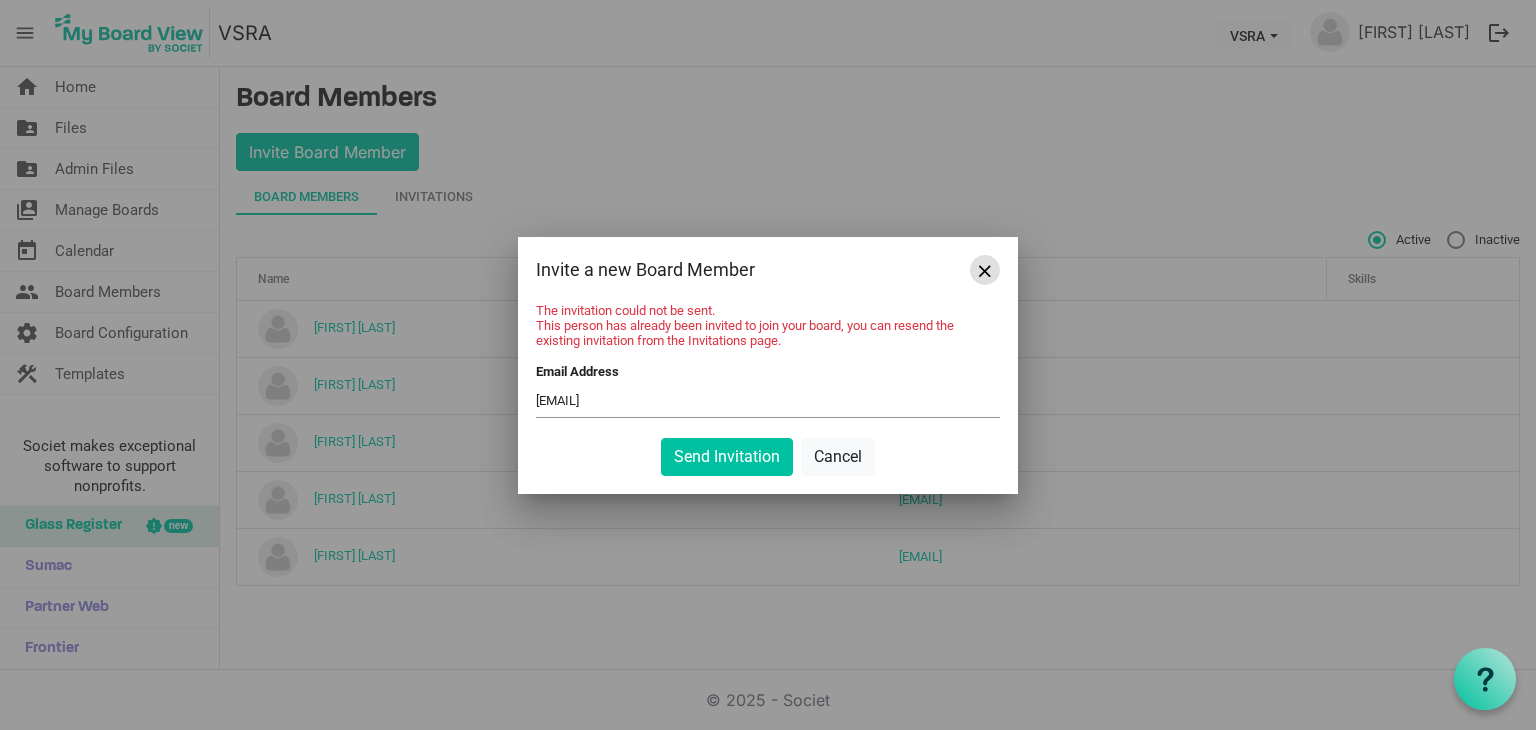 drag, startPoint x: 985, startPoint y: 270, endPoint x: 865, endPoint y: 118, distance: 193.6595 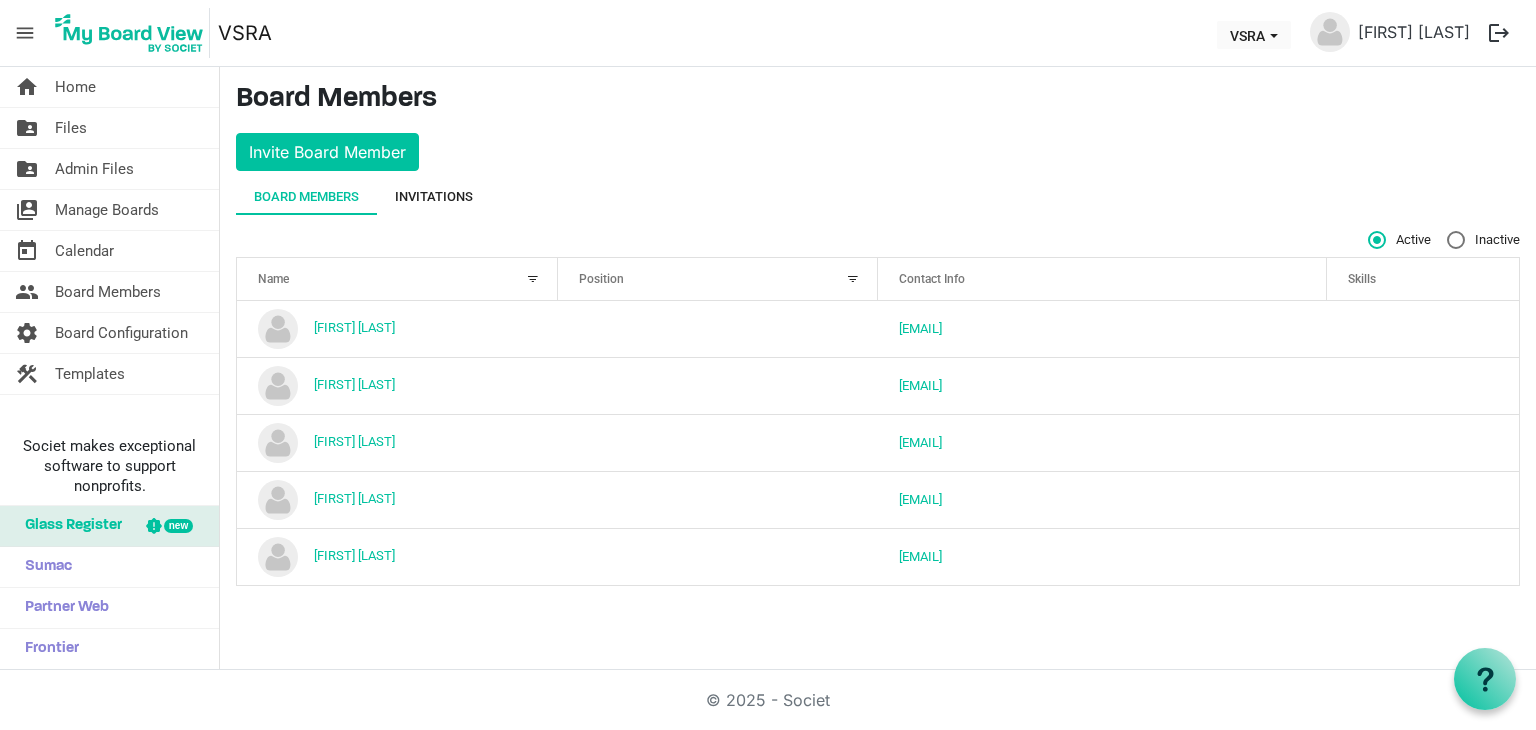 click on "Invitations" at bounding box center (434, 197) 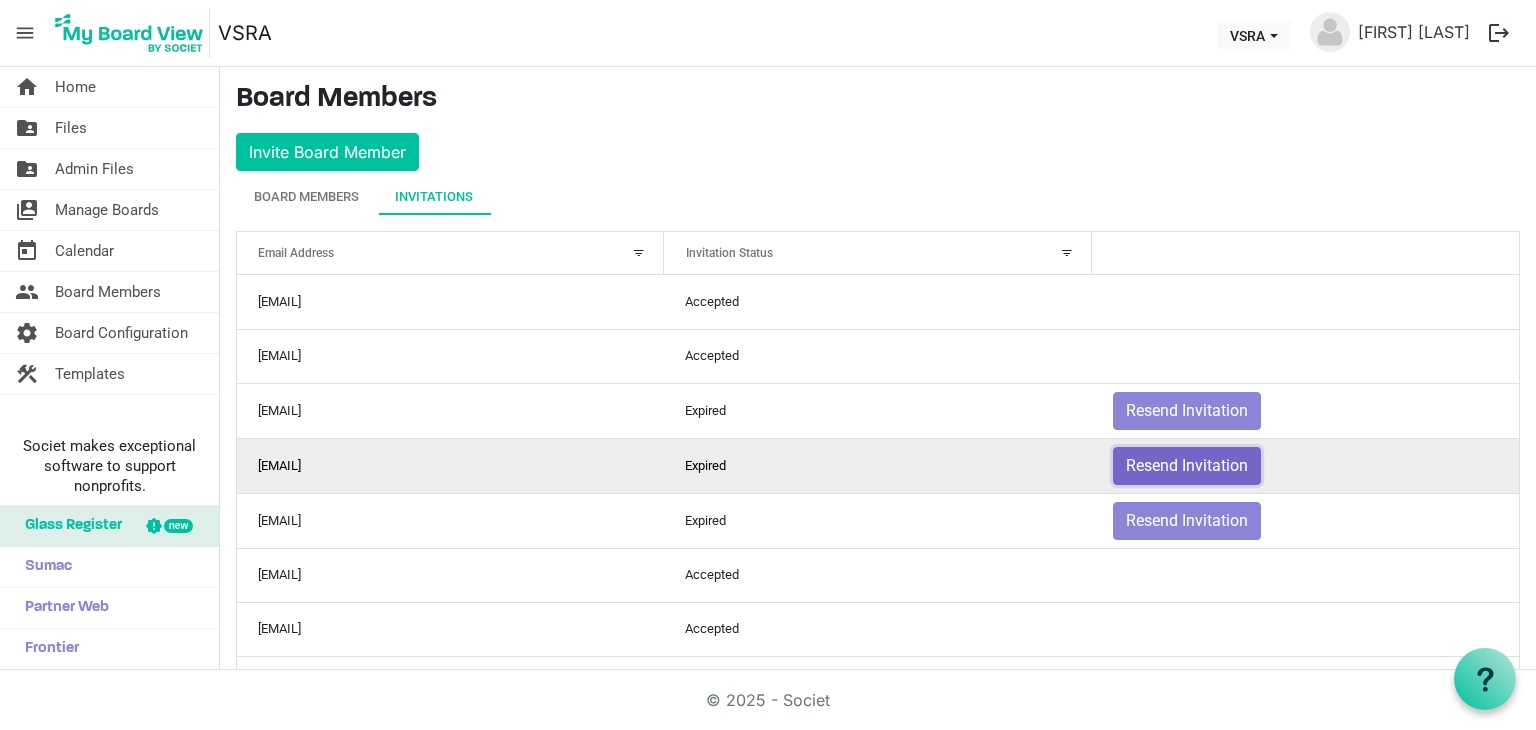 click on "Resend Invitation" at bounding box center [1187, 466] 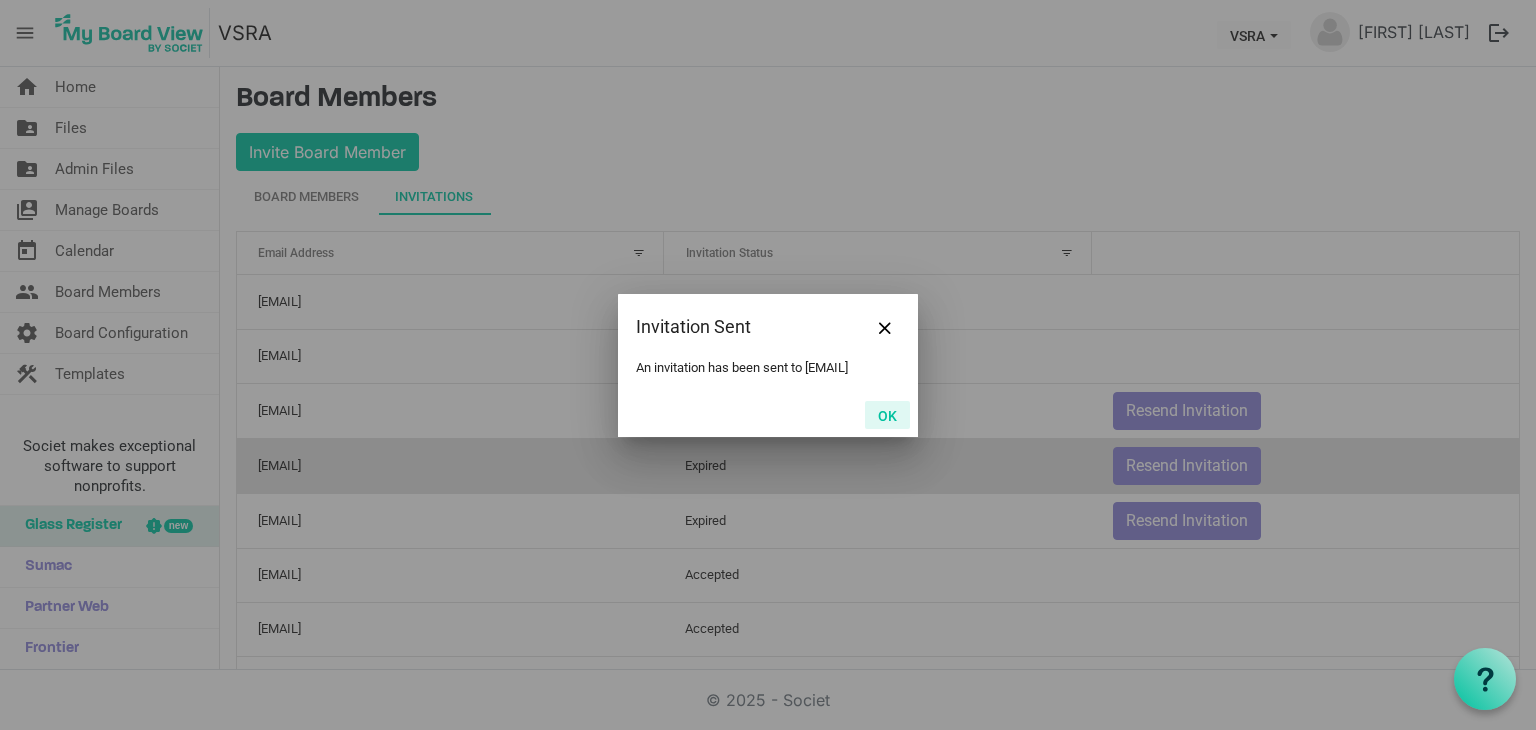 click on "OK" at bounding box center [887, 415] 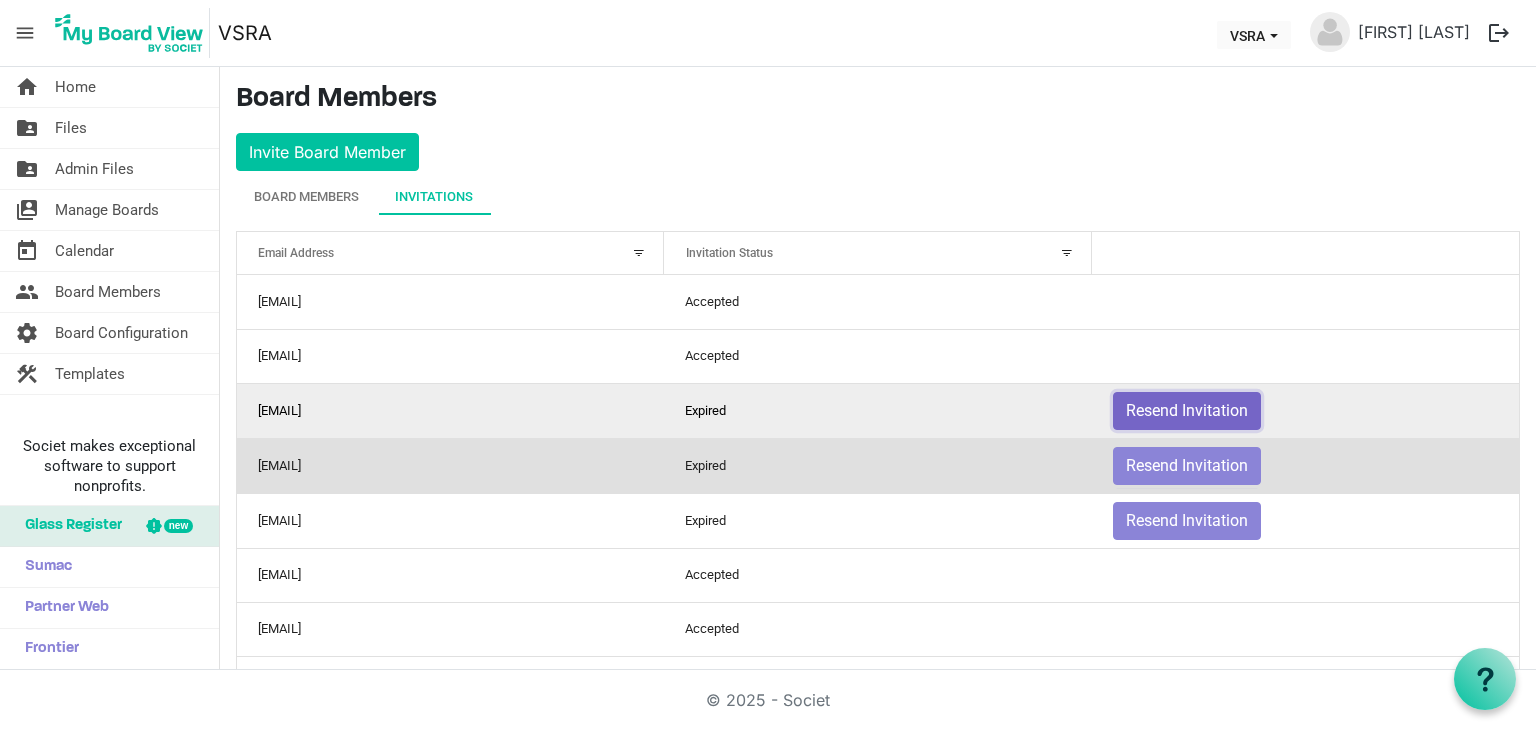 click on "Resend Invitation" at bounding box center [1187, 411] 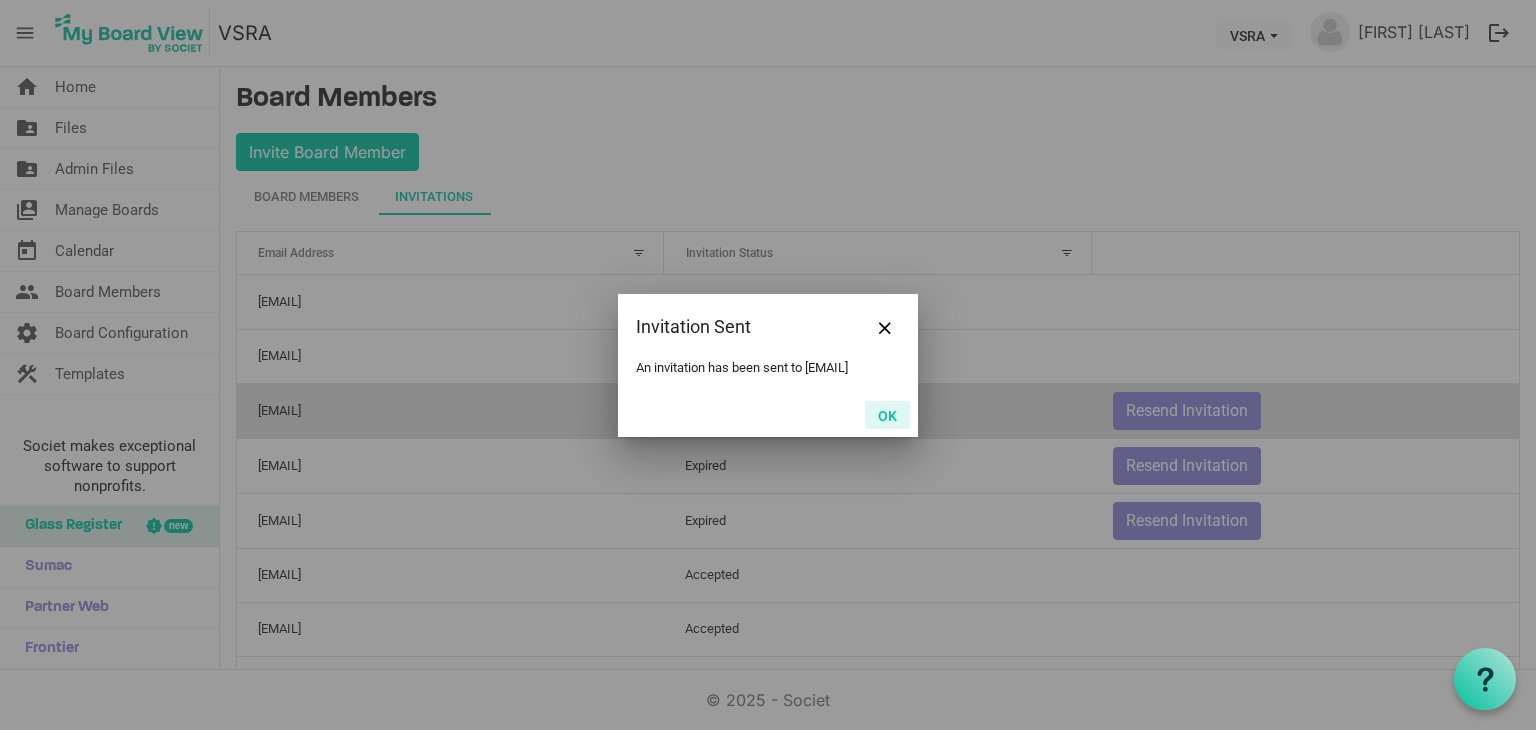click on "OK" at bounding box center [887, 415] 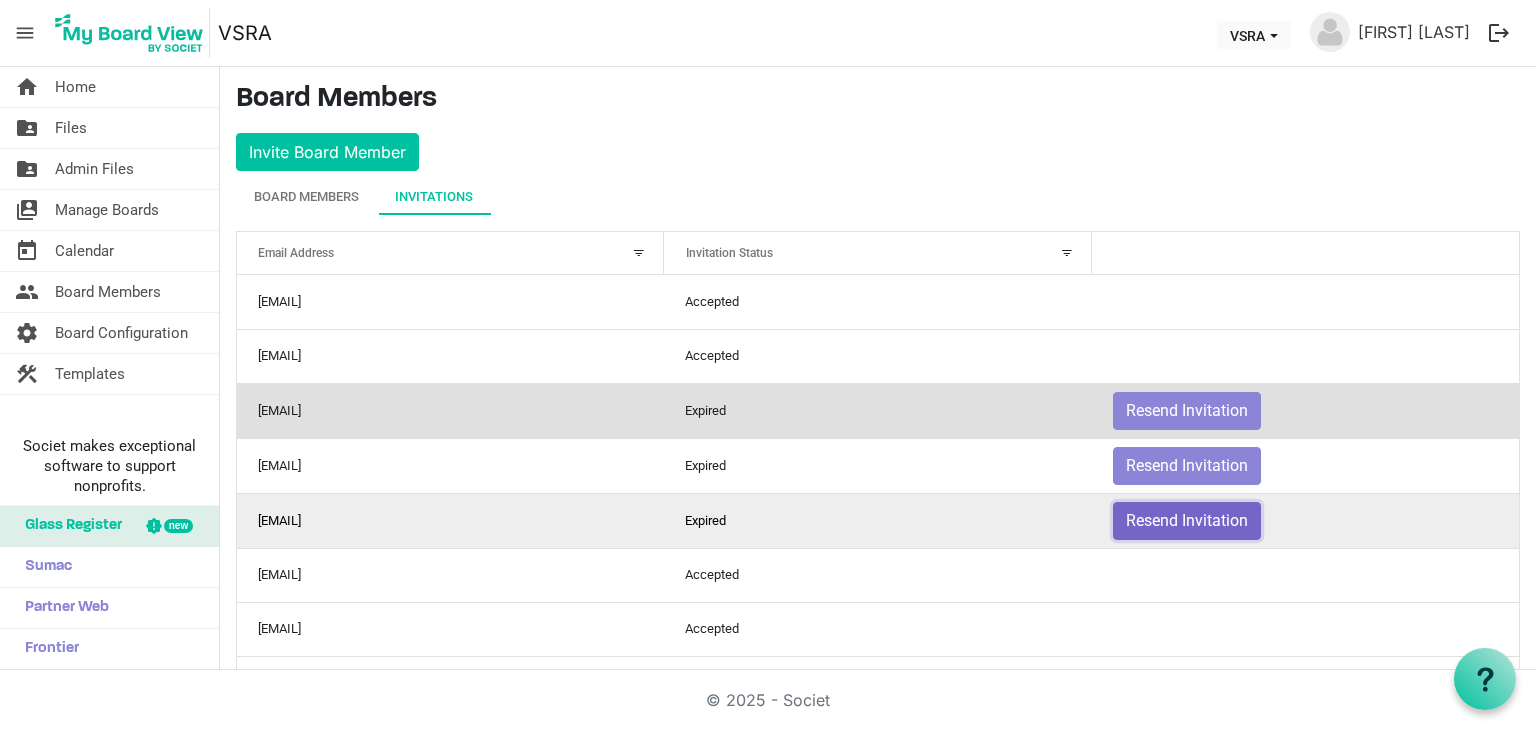 click on "Resend Invitation" at bounding box center [1187, 411] 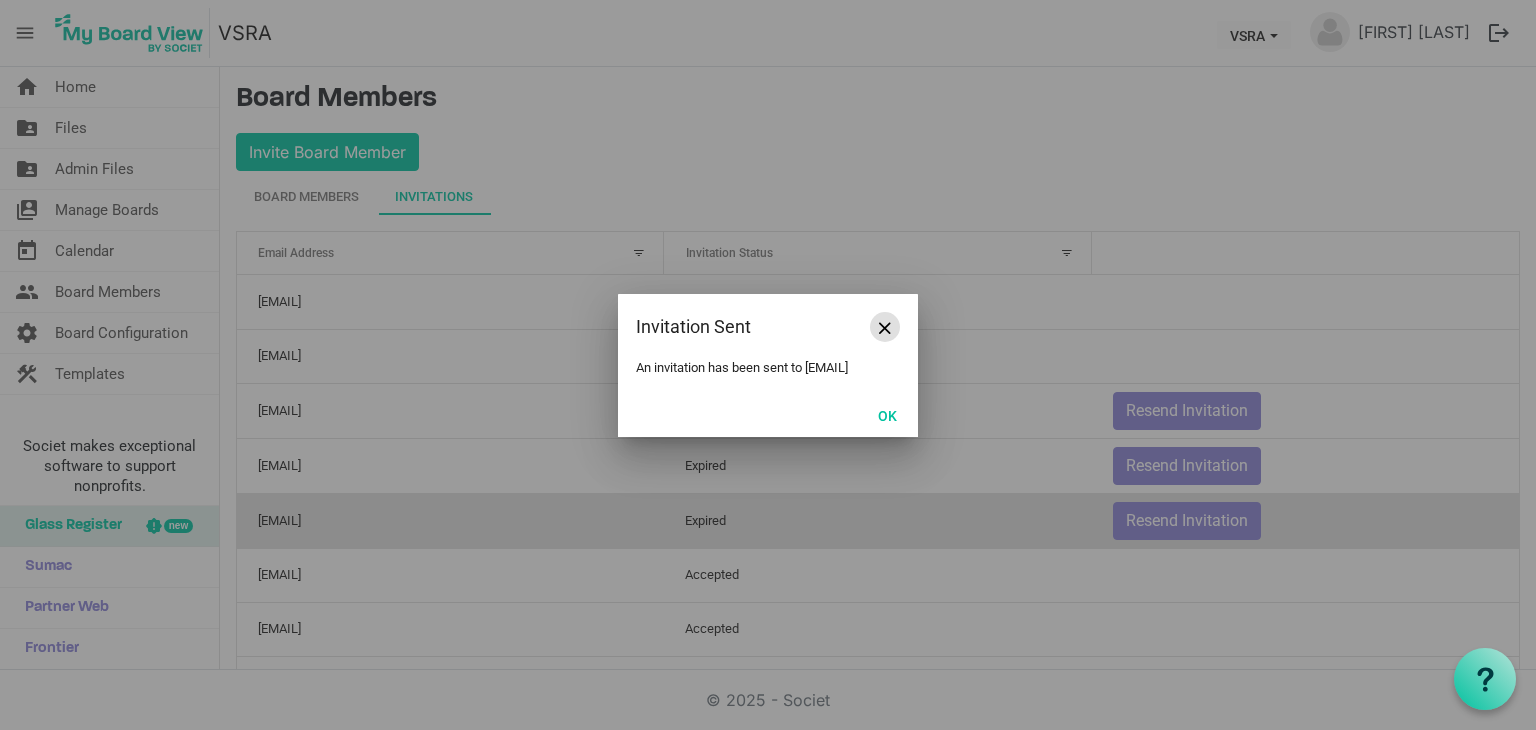 click at bounding box center (885, 328) 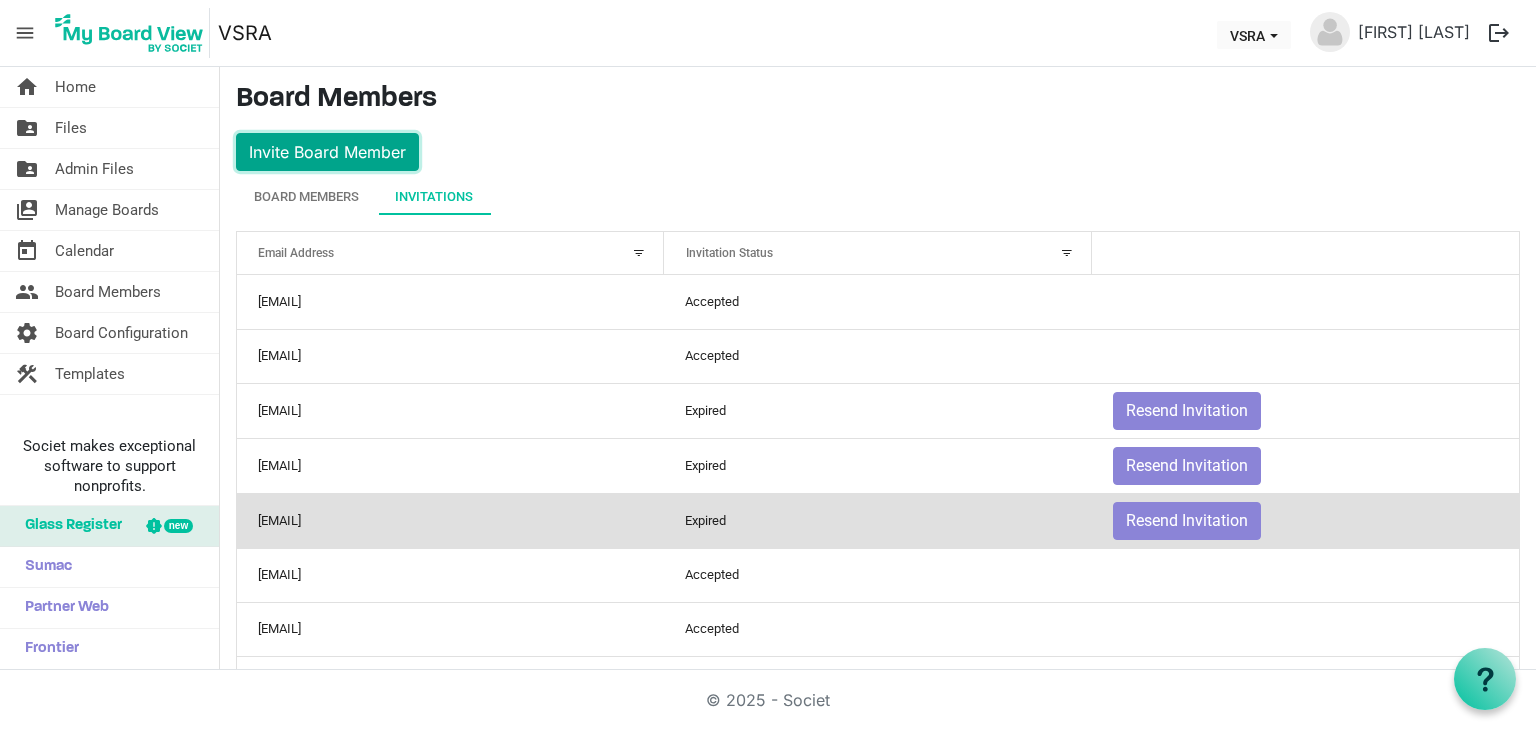 click on "Invite Board Member" at bounding box center (327, 152) 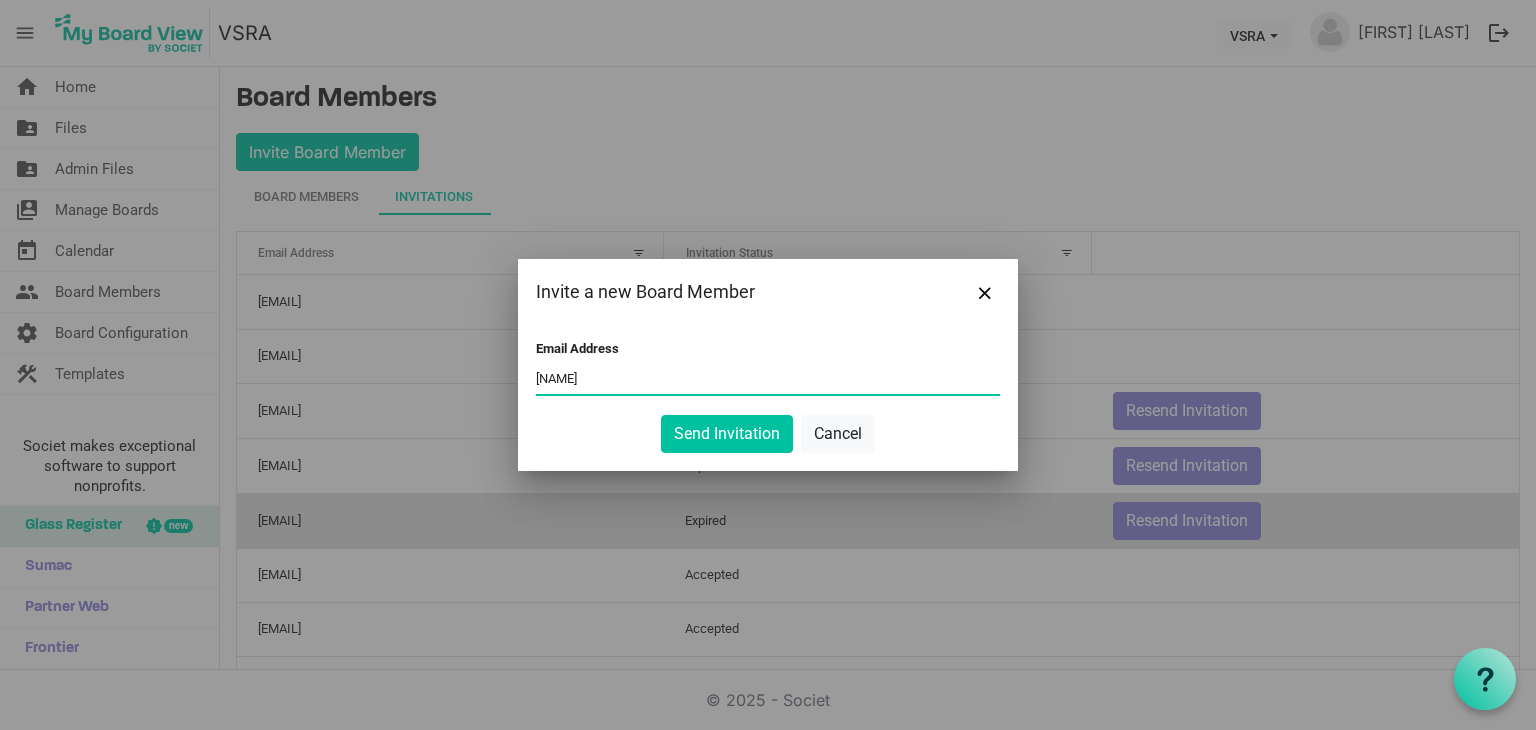type on "greggmeiklejohn@gmail.com" 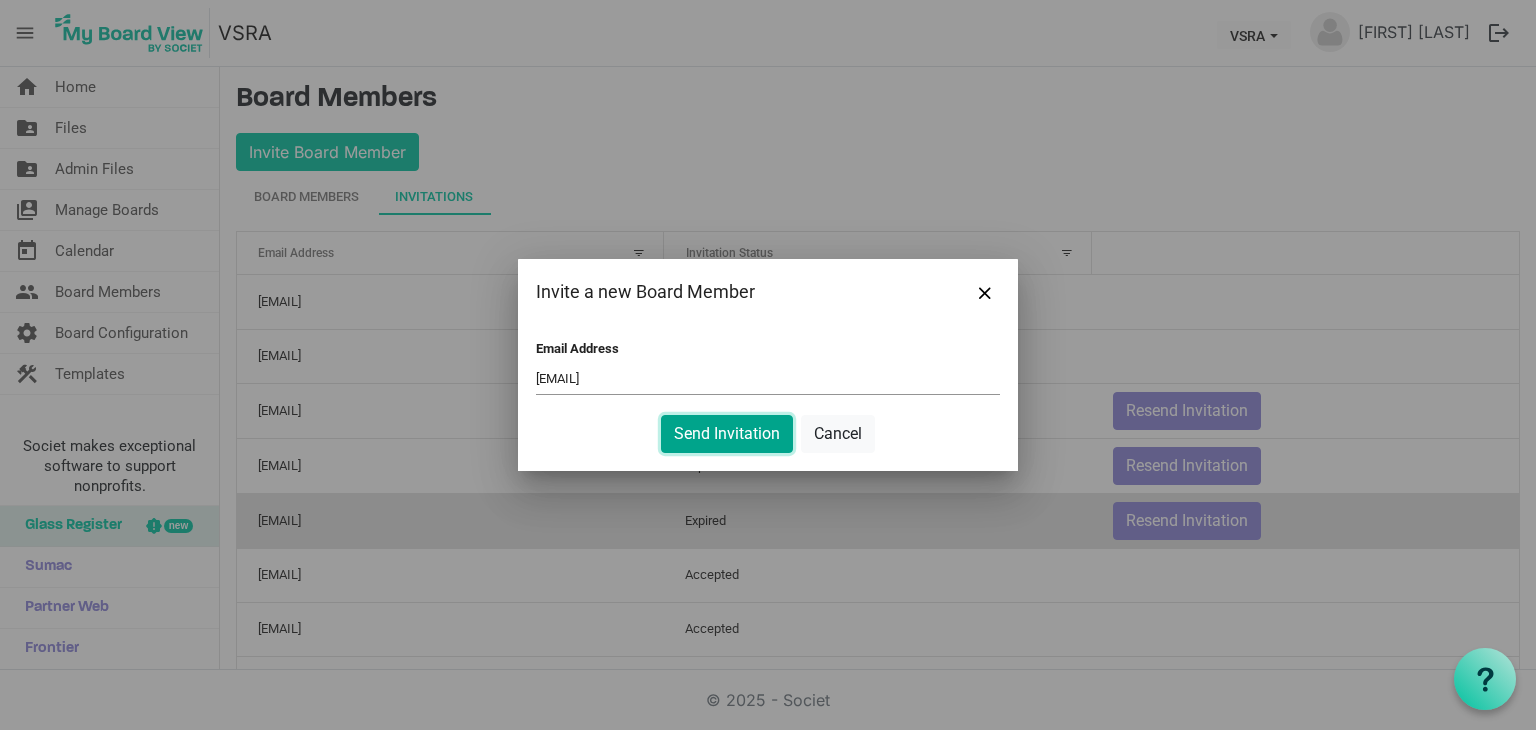 click on "Send Invitation" at bounding box center [727, 434] 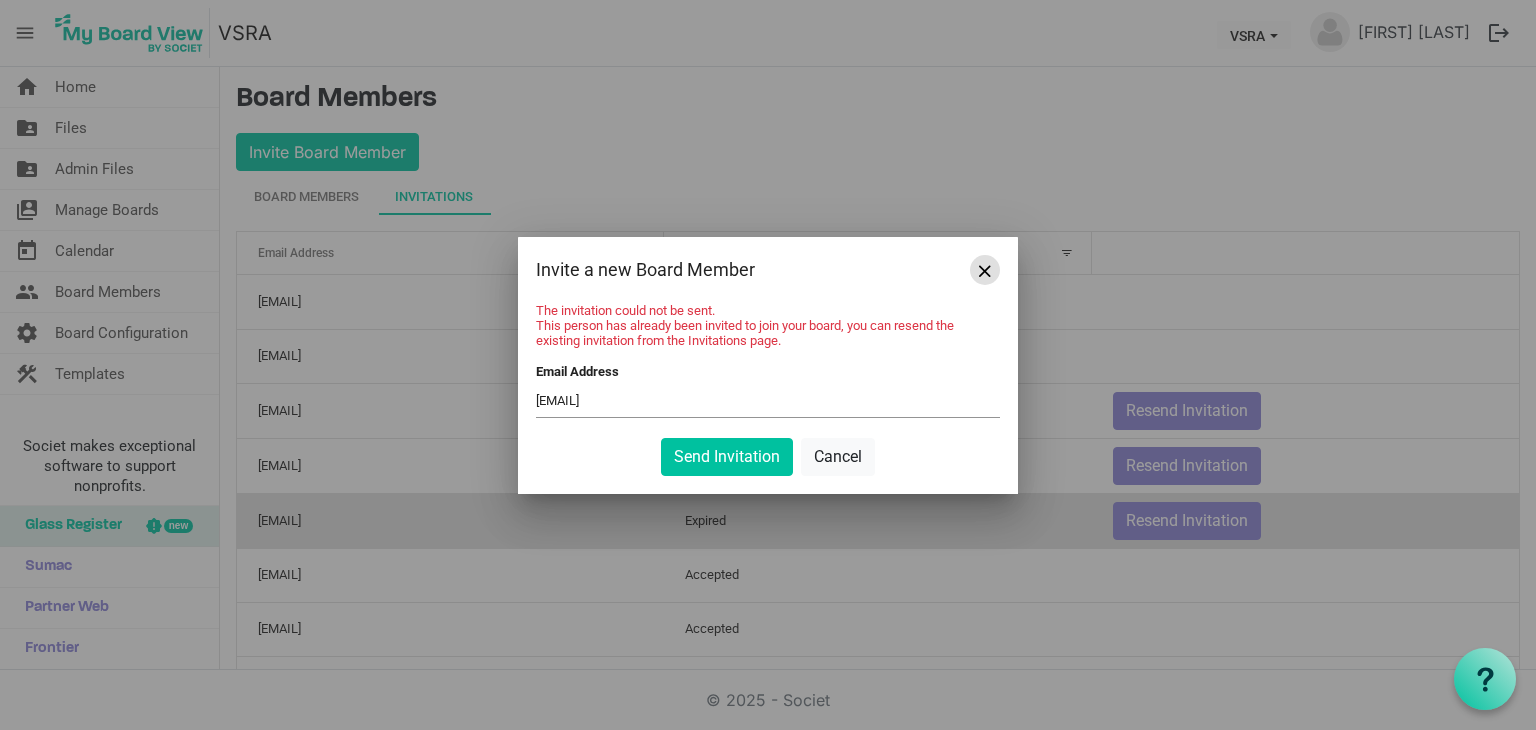 click at bounding box center [985, 271] 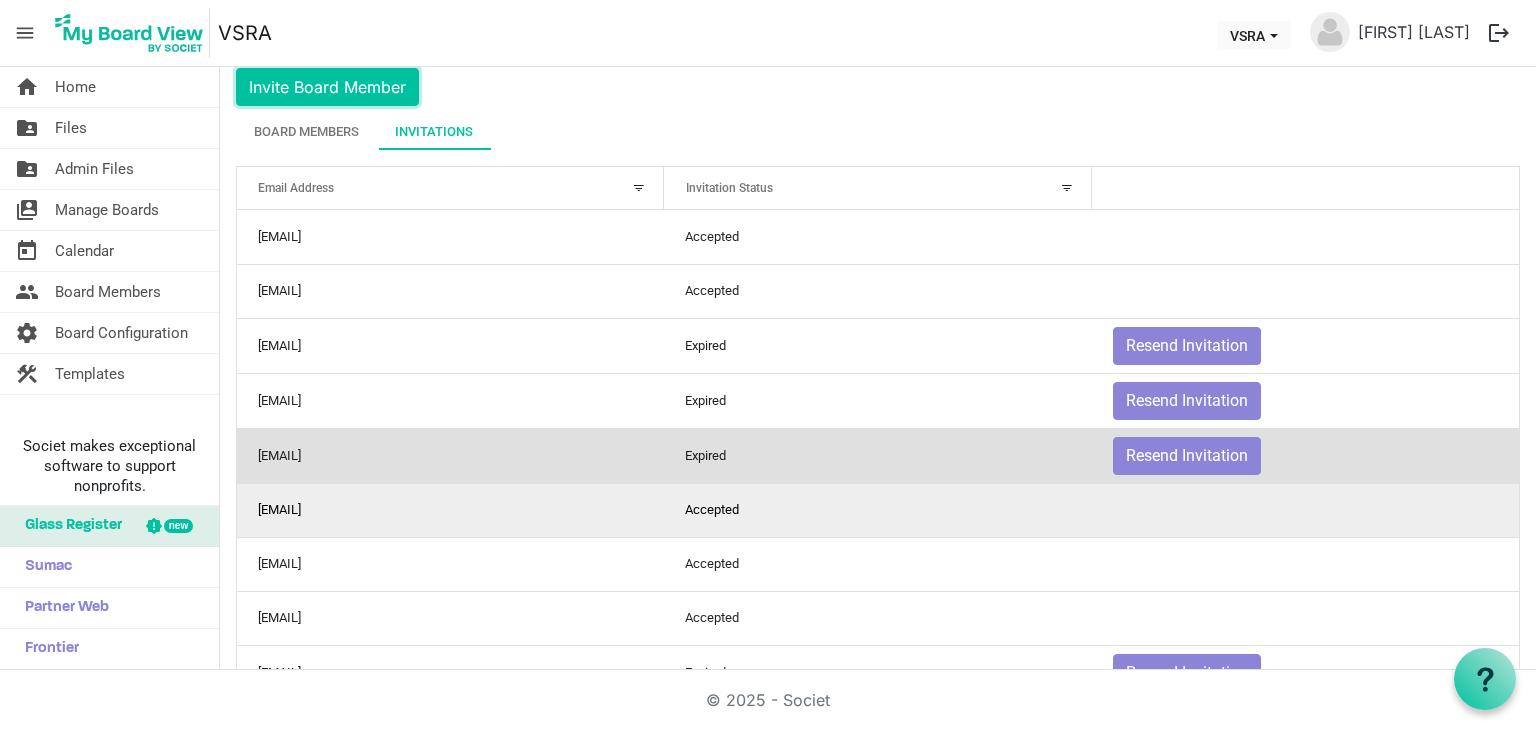 scroll, scrollTop: 124, scrollLeft: 0, axis: vertical 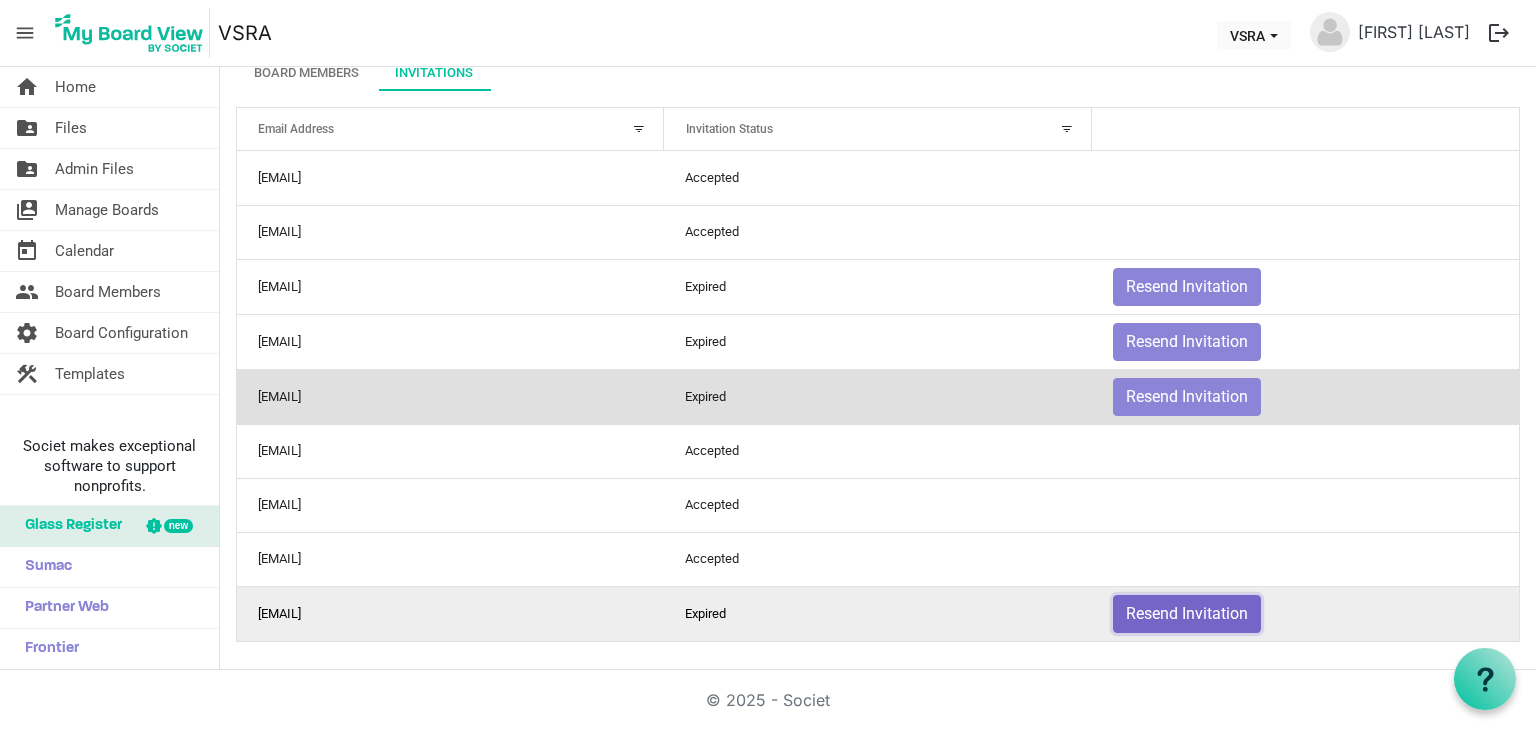 click on "Resend Invitation" at bounding box center (1187, 287) 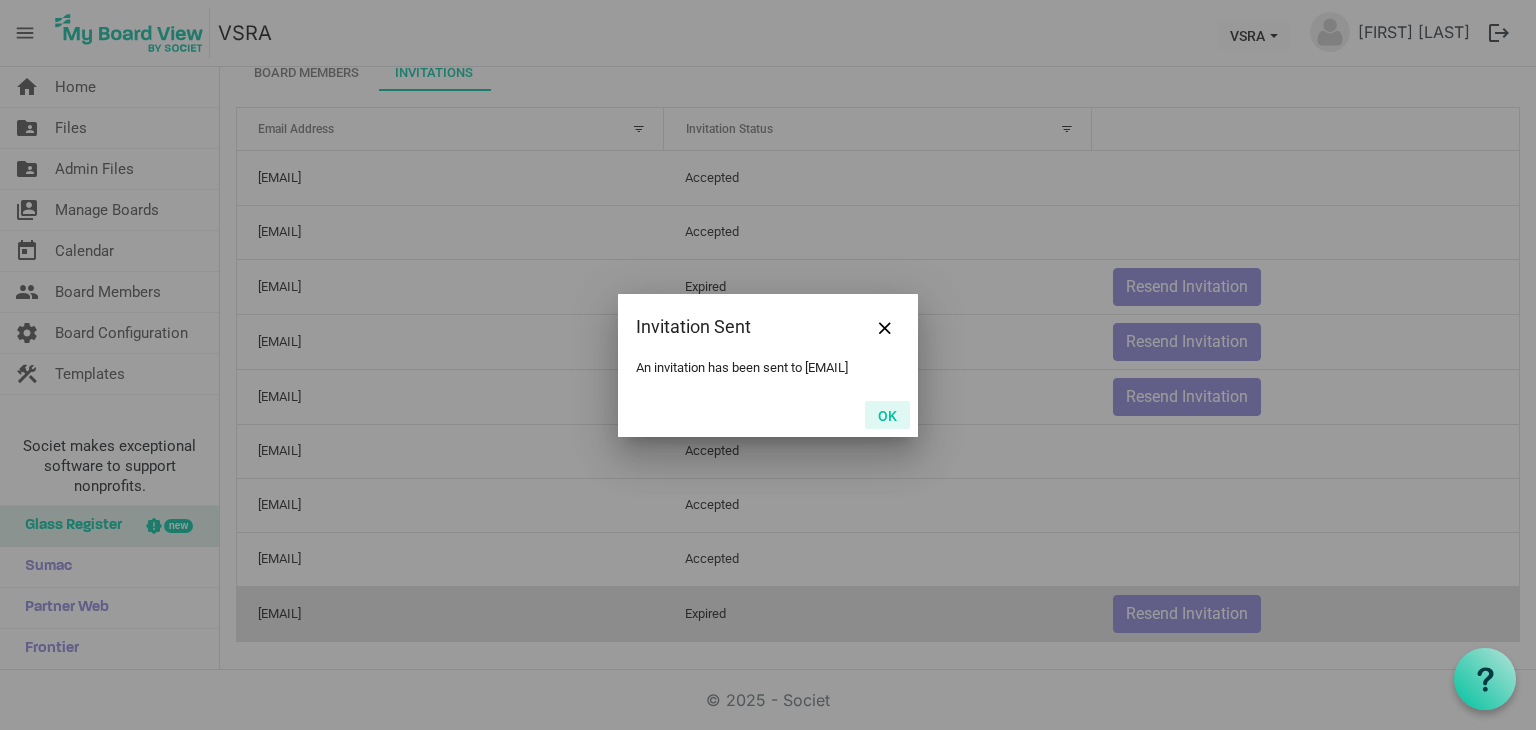 click on "OK" at bounding box center (887, 415) 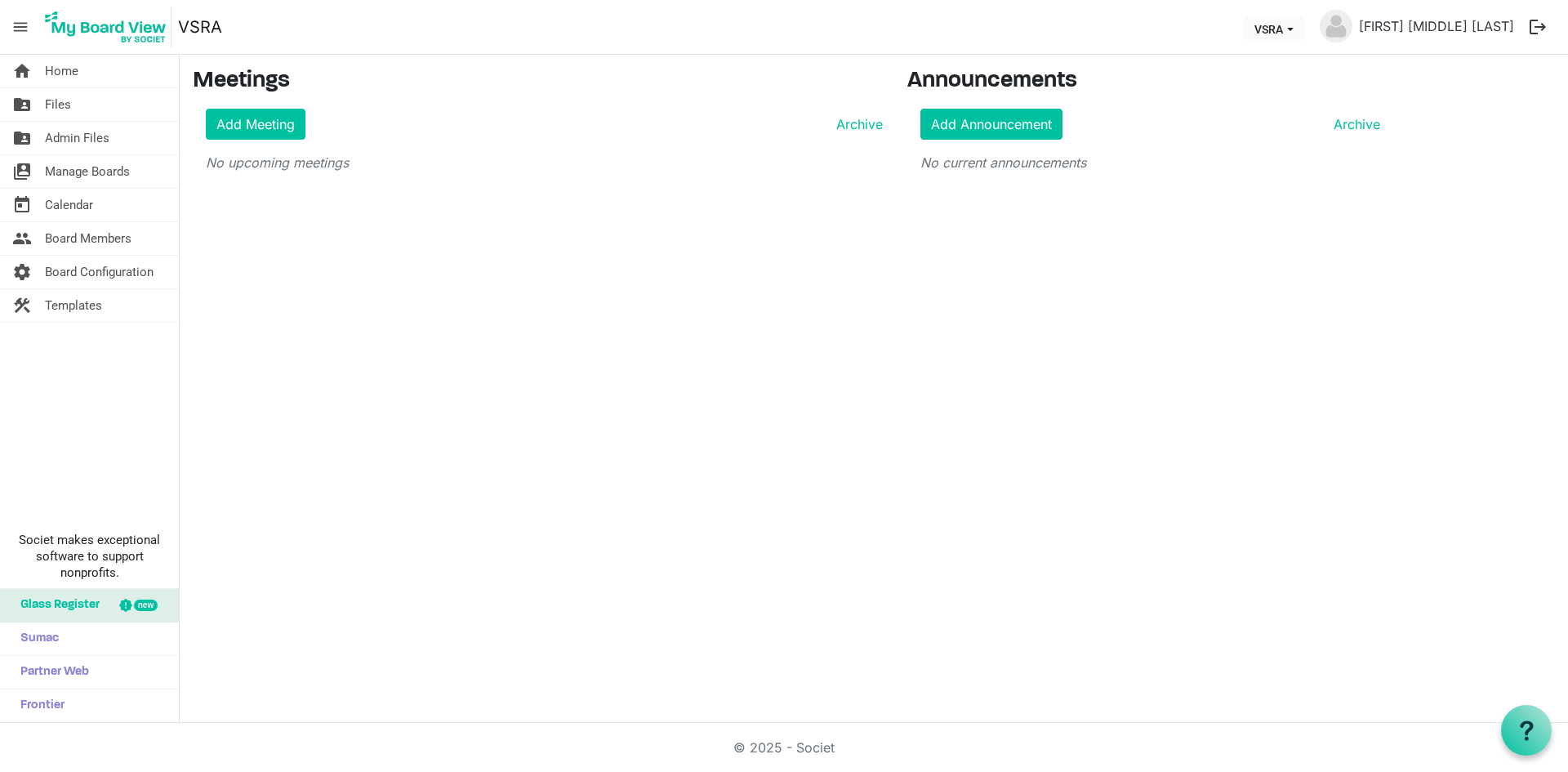 scroll, scrollTop: 0, scrollLeft: 0, axis: both 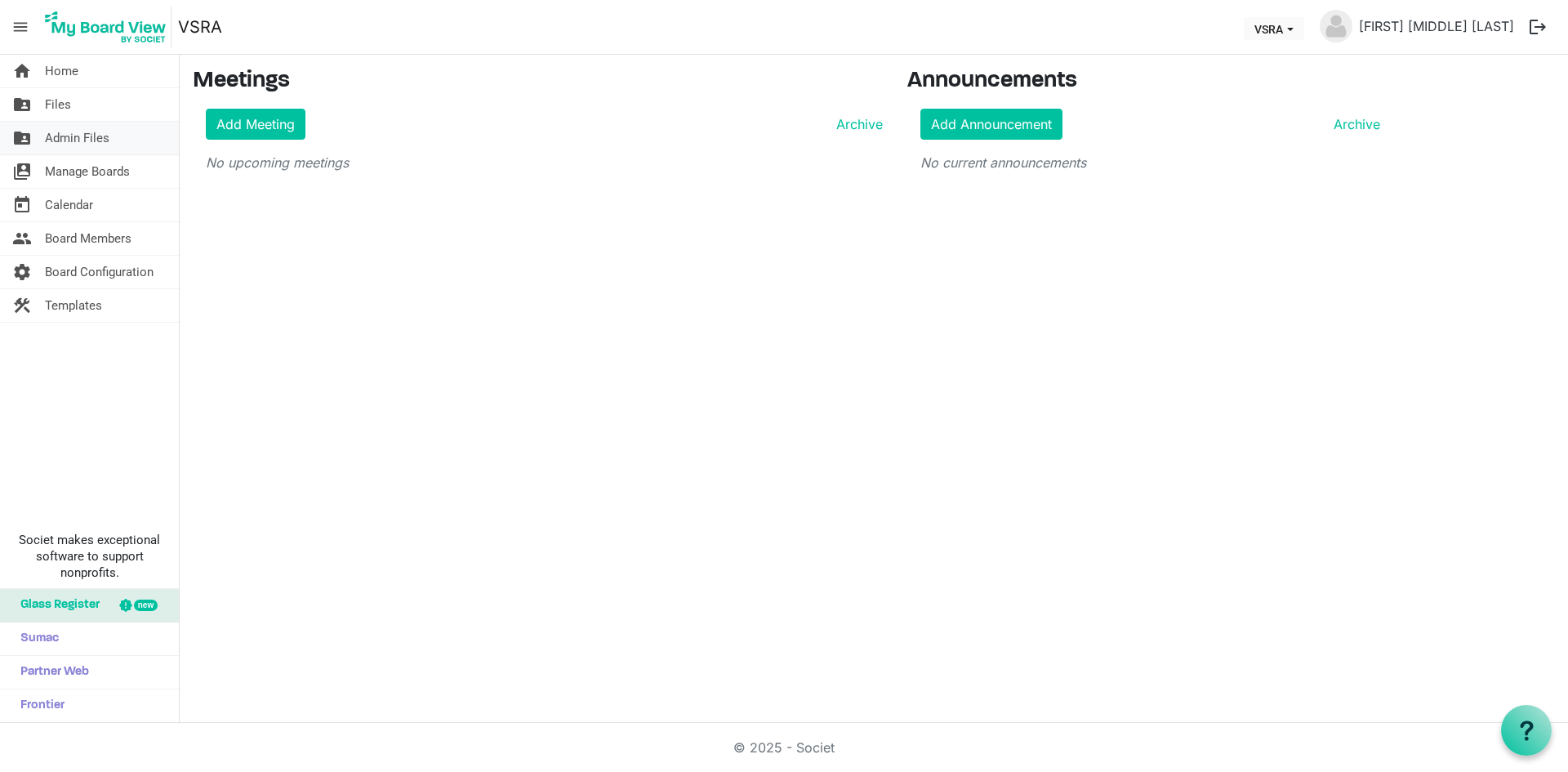 click on "Admin Files" at bounding box center [77, 138] 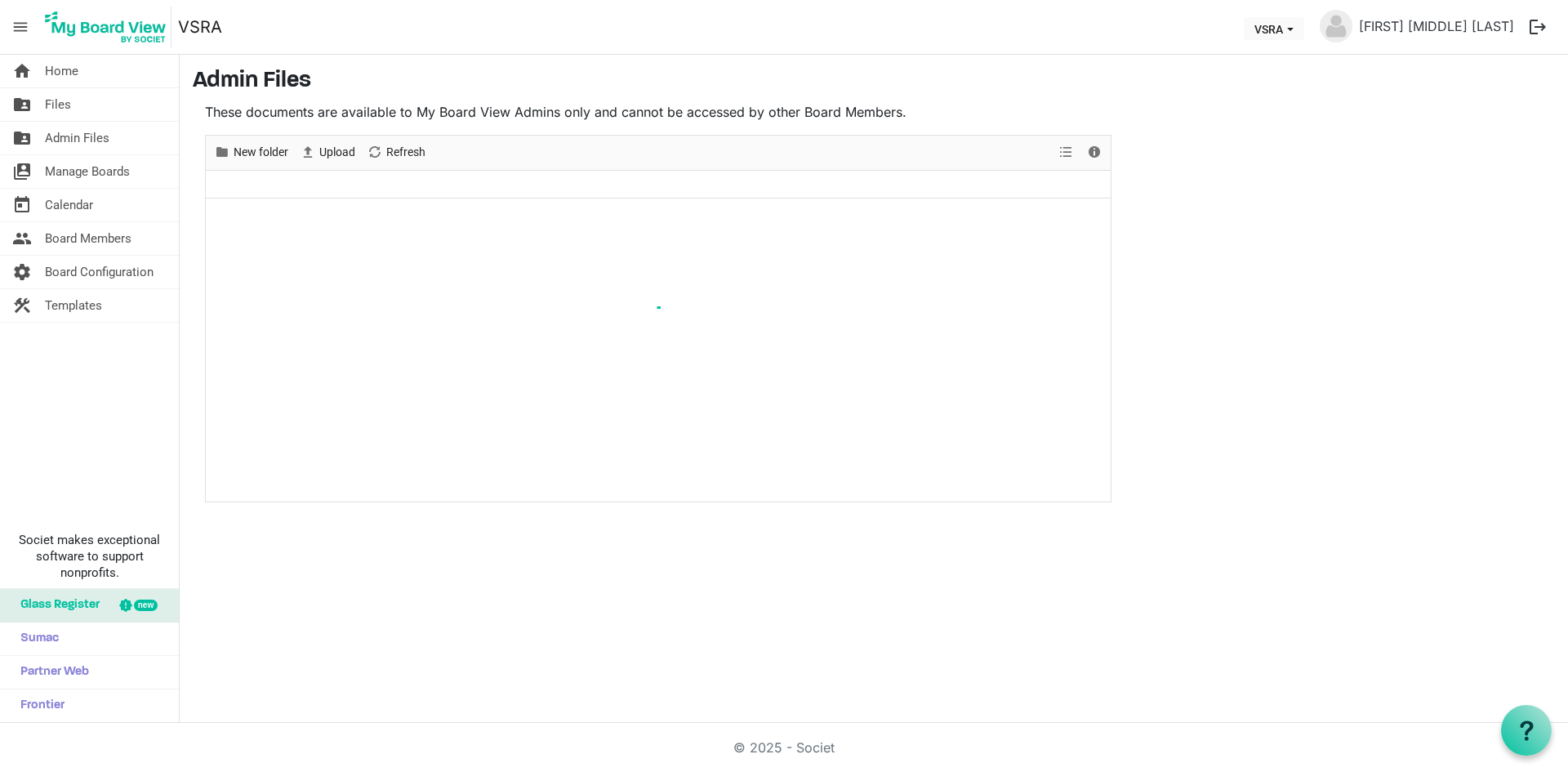 scroll, scrollTop: 0, scrollLeft: 0, axis: both 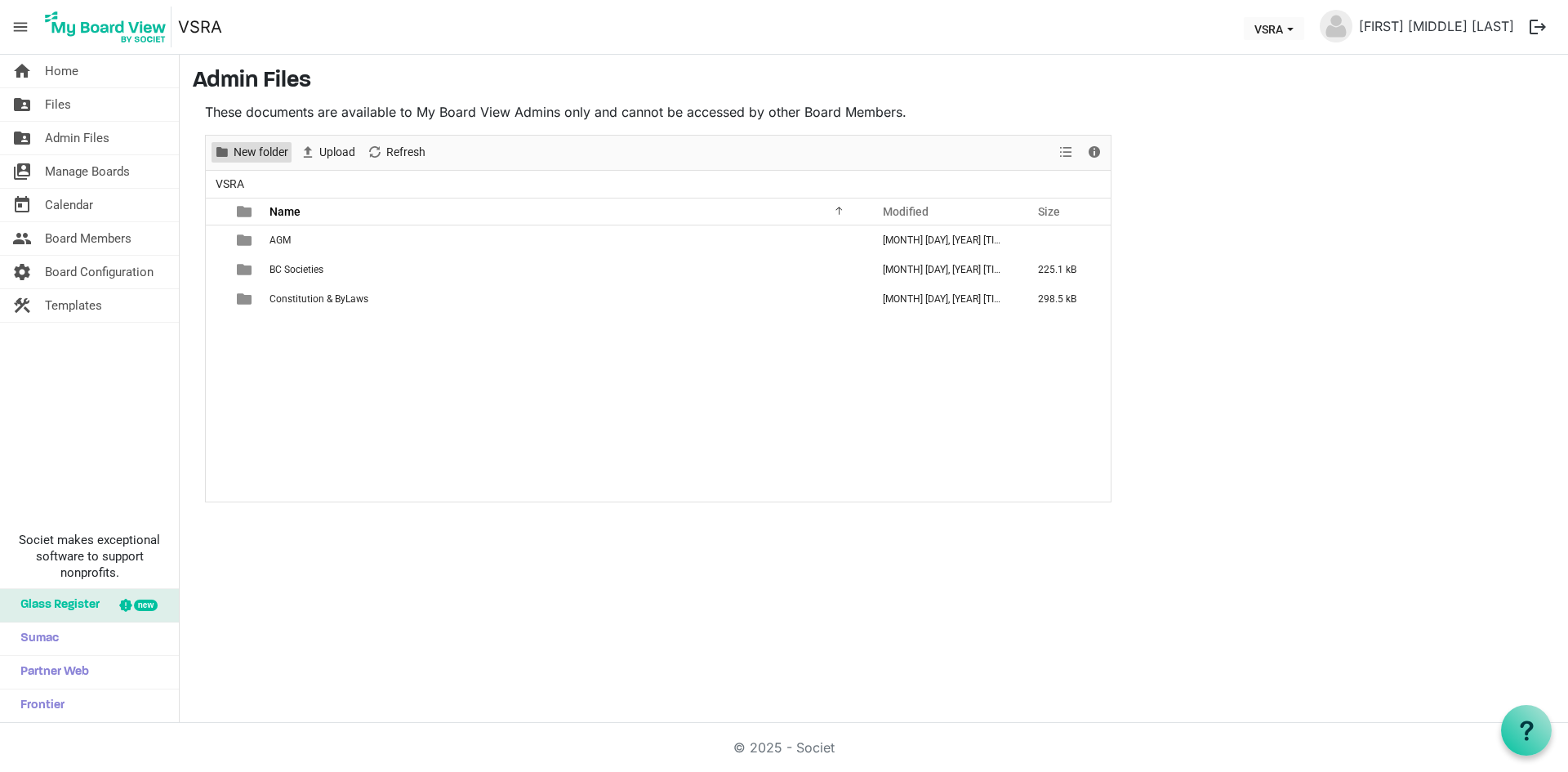 click on "New folder" at bounding box center [261, 152] 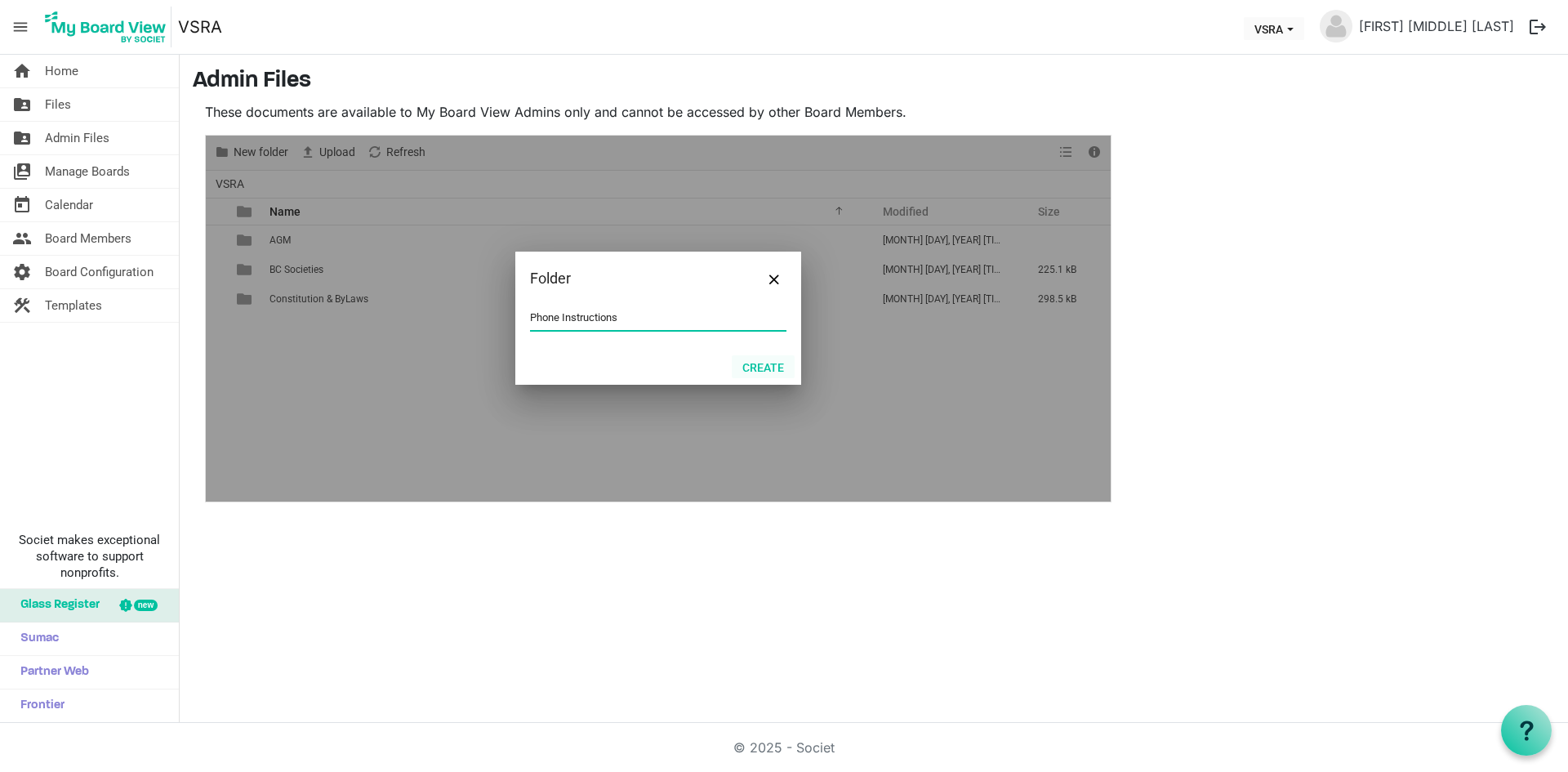 type on "Phone Instructions" 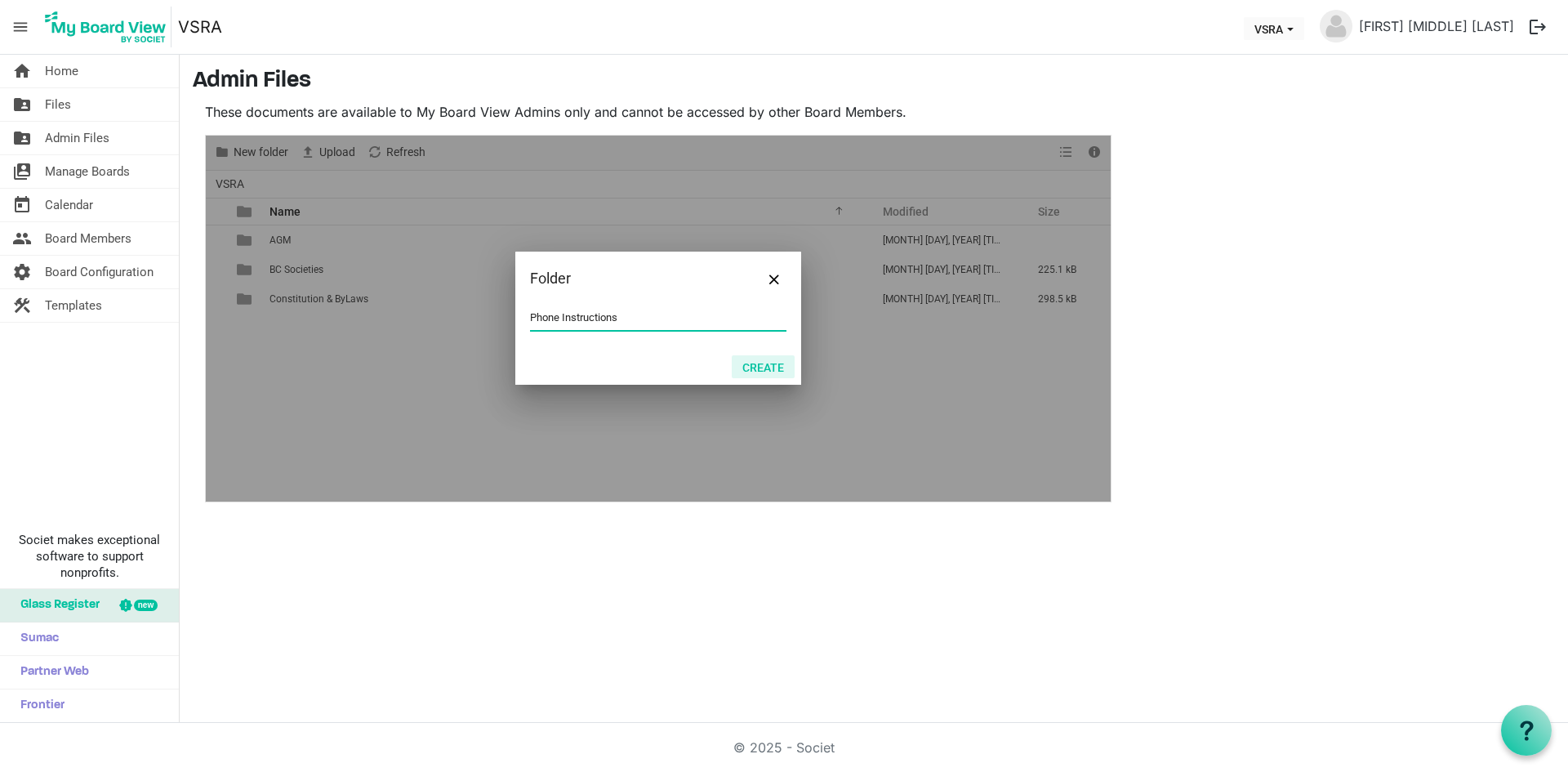 click on "Create" at bounding box center [763, 367] 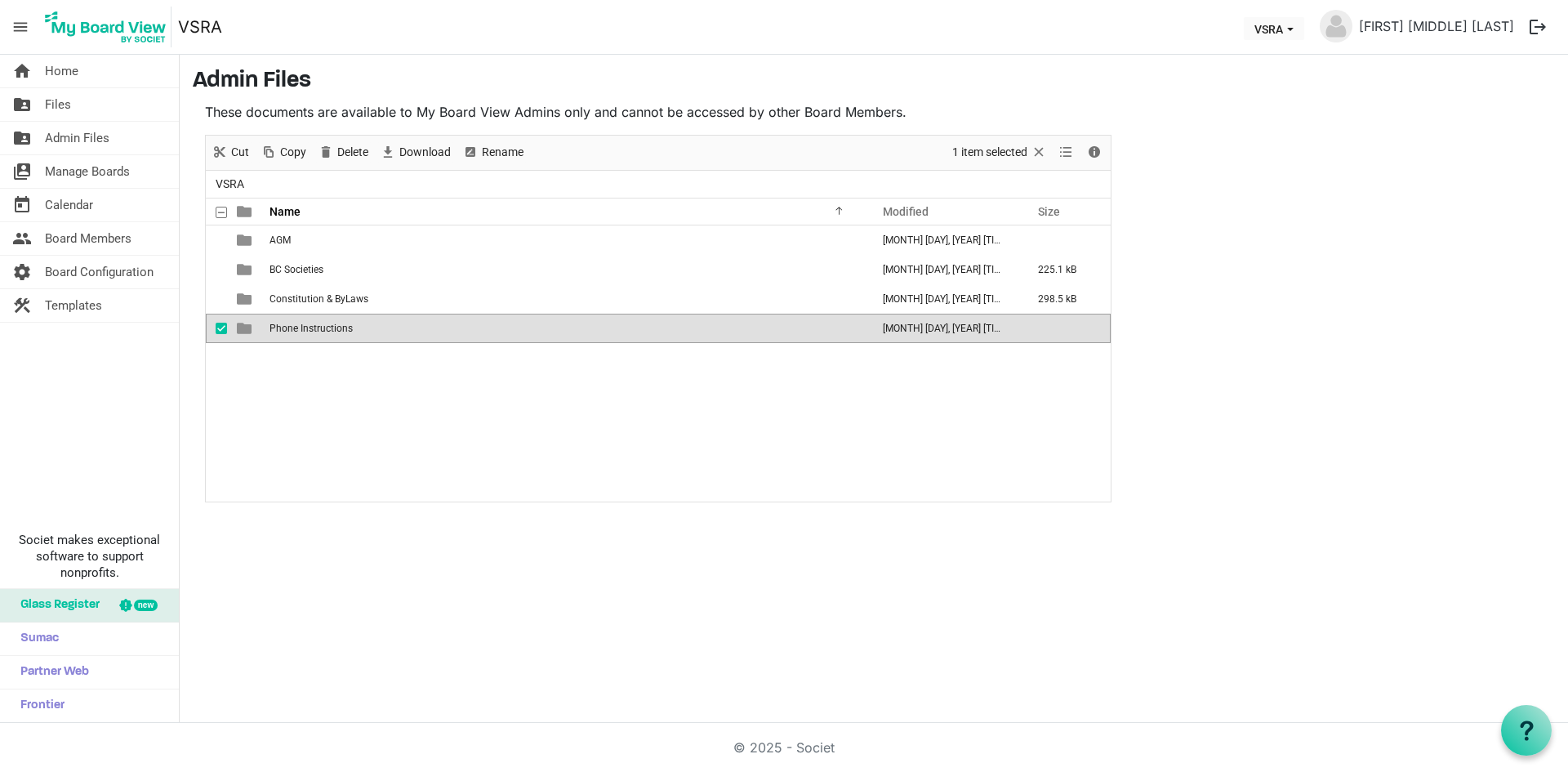 click on "Phone Instructions" at bounding box center (565, 328) 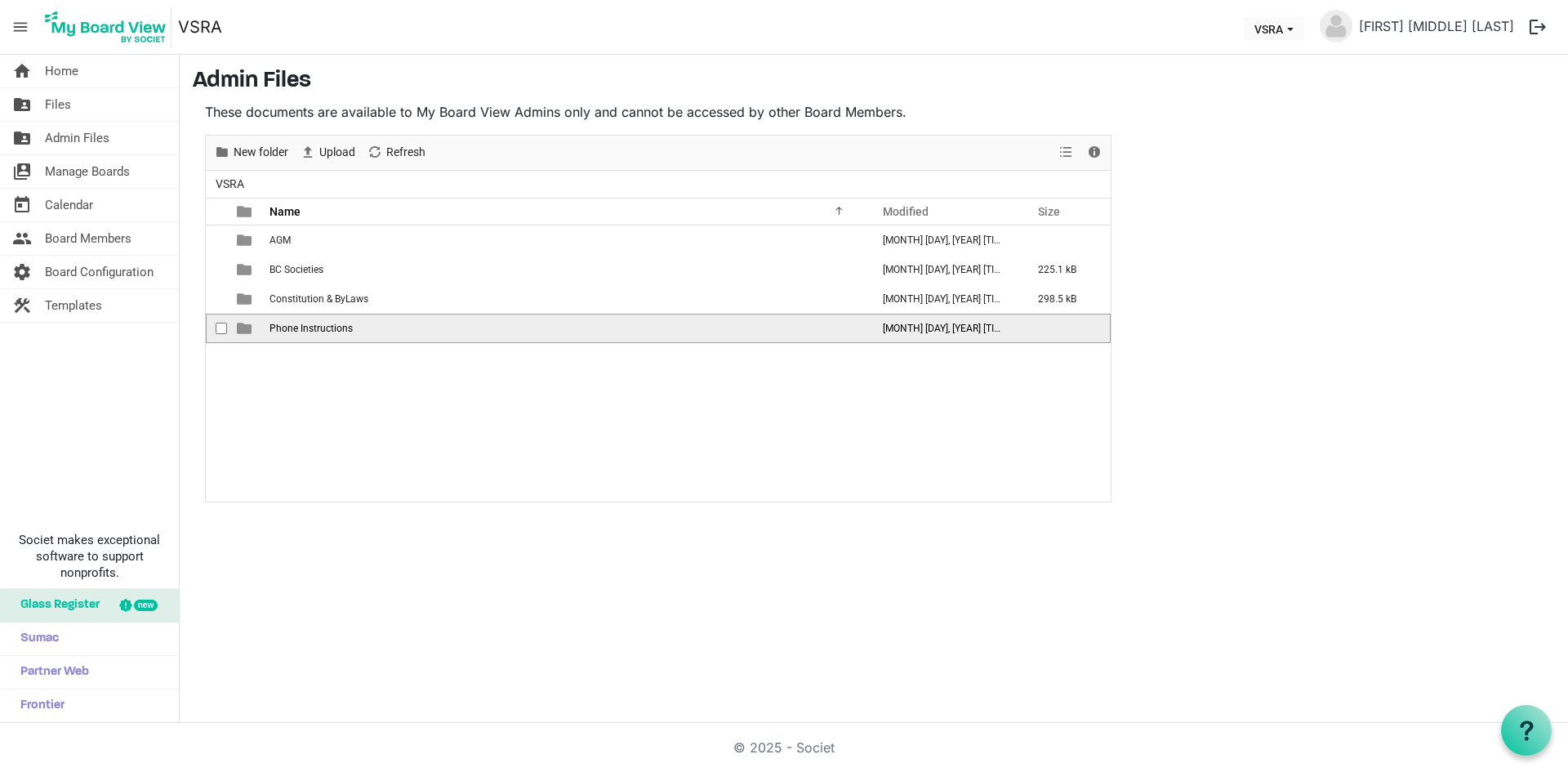 click on "Phone Instructions" at bounding box center [565, 328] 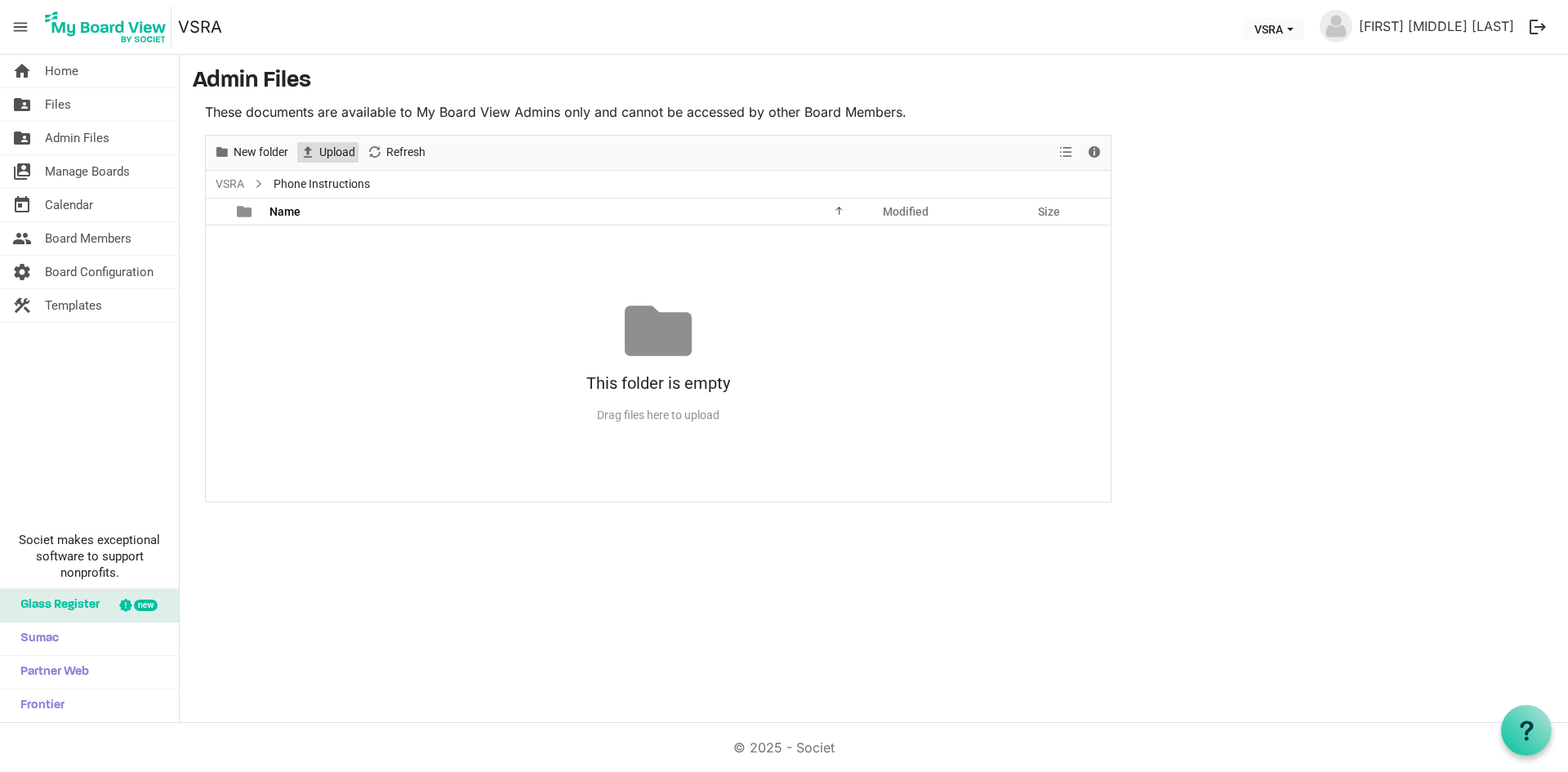 click on "Upload" at bounding box center (337, 152) 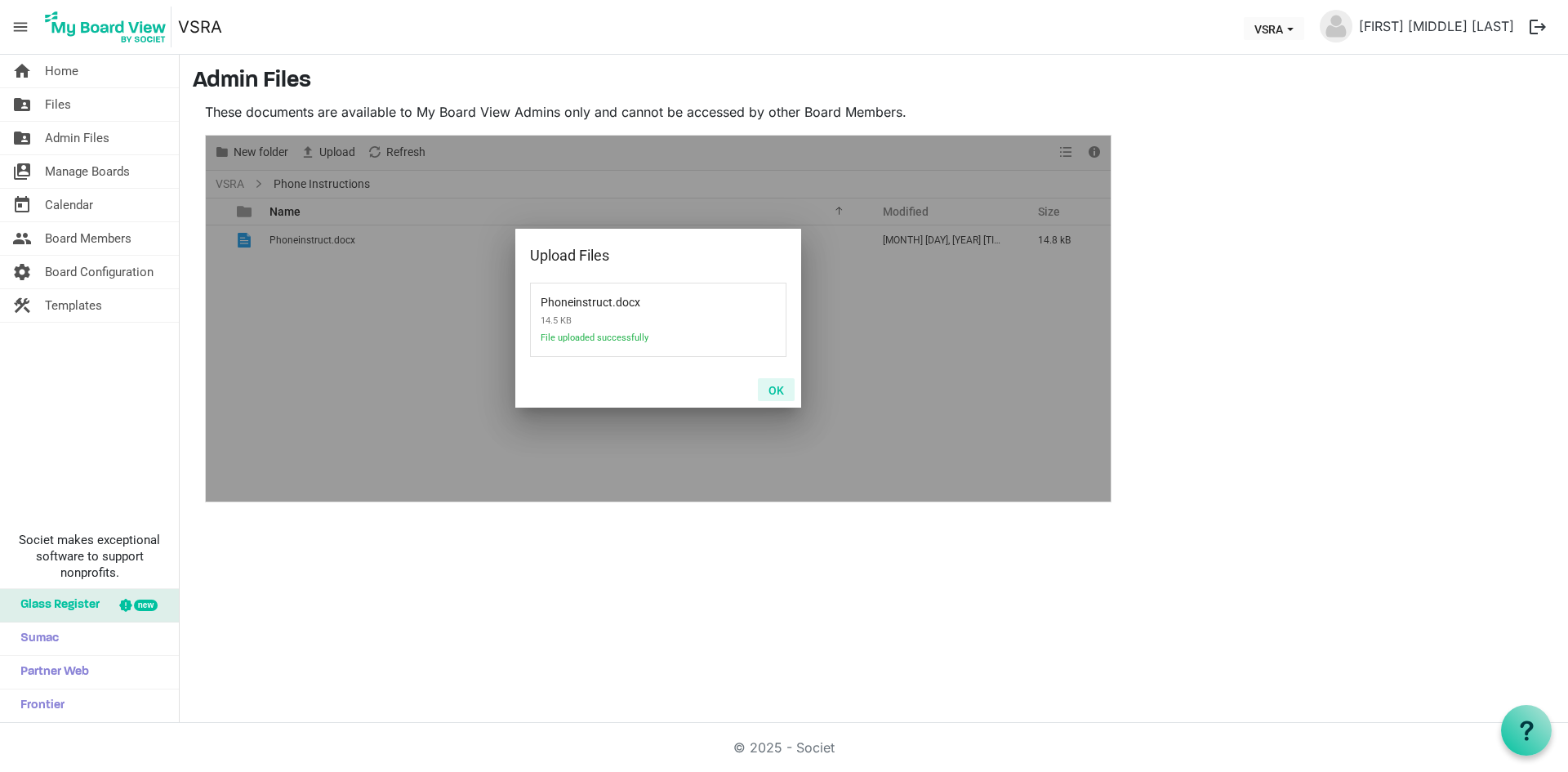 click on "OK" at bounding box center [776, 390] 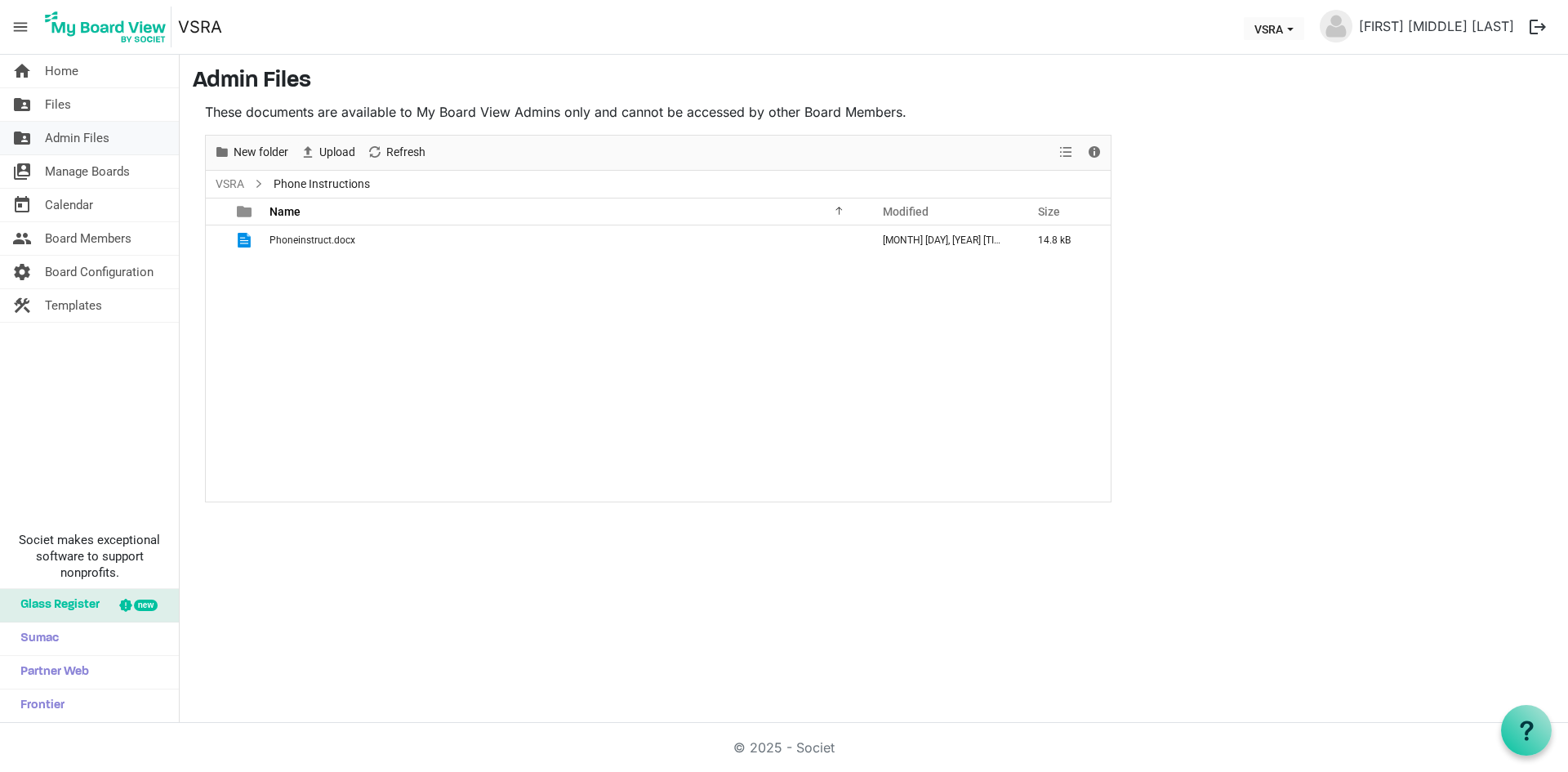 click on "Admin Files" at bounding box center (77, 138) 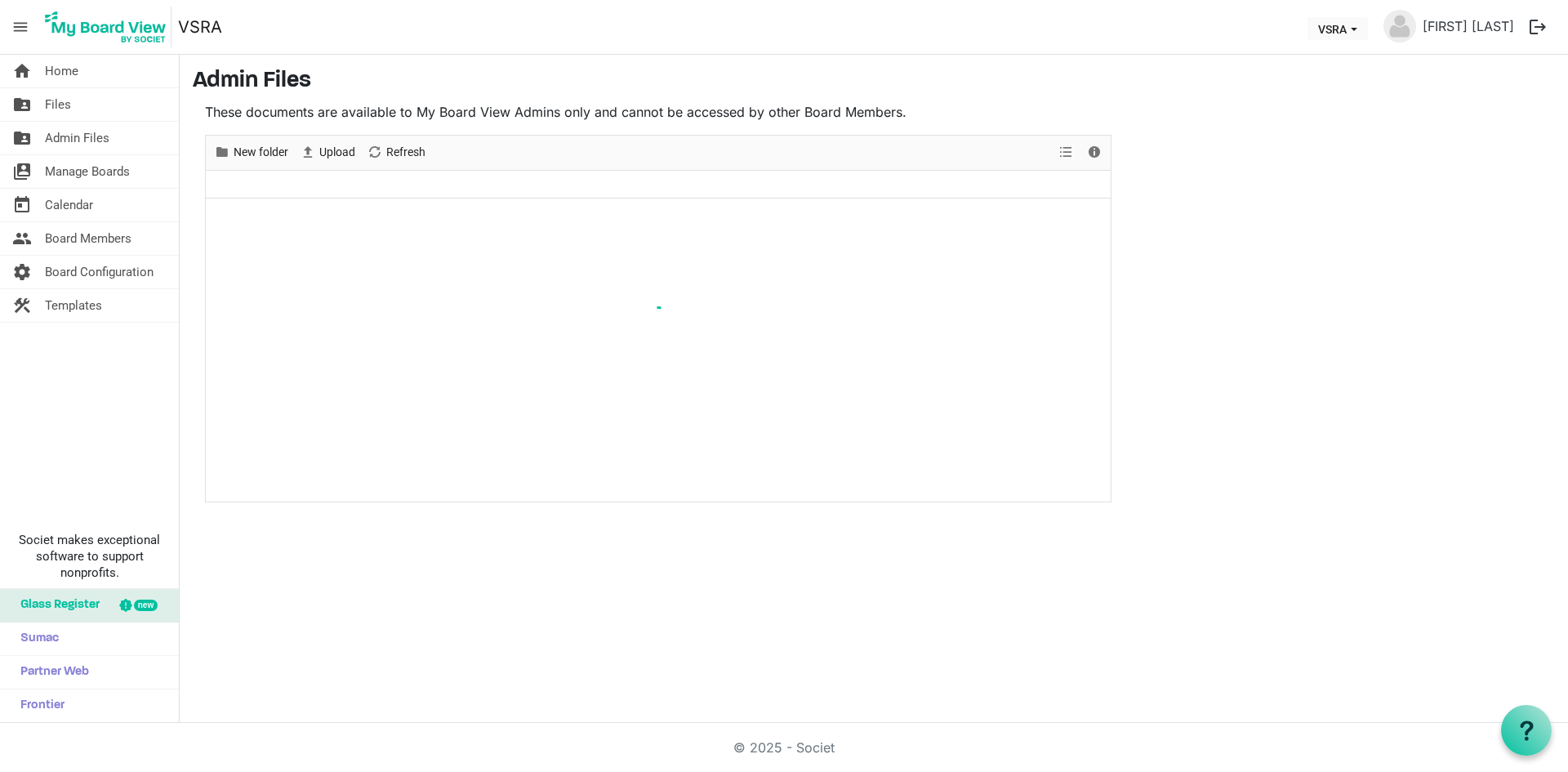 scroll, scrollTop: 0, scrollLeft: 0, axis: both 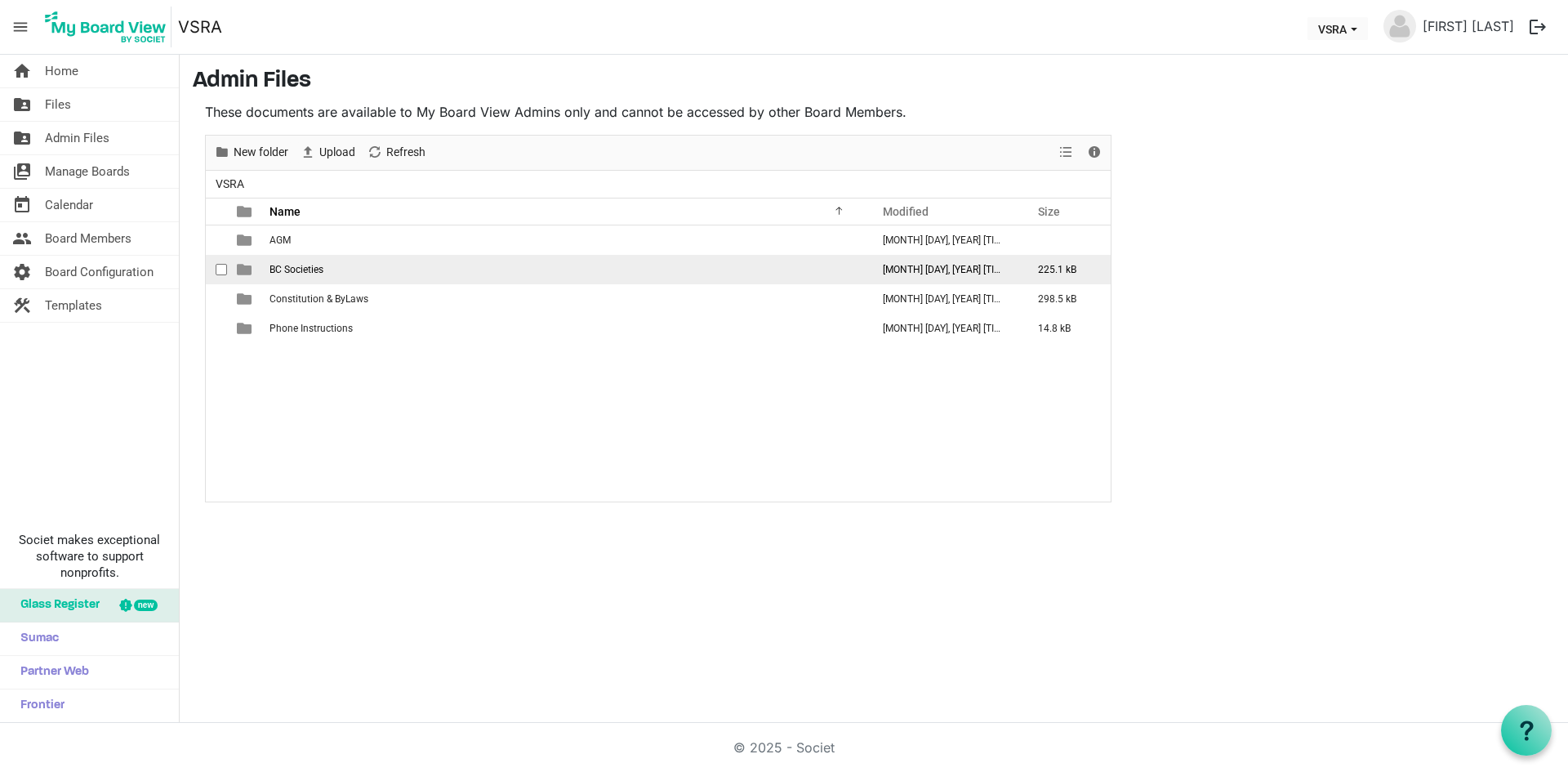 click on "BC Societies" at bounding box center (565, 270) 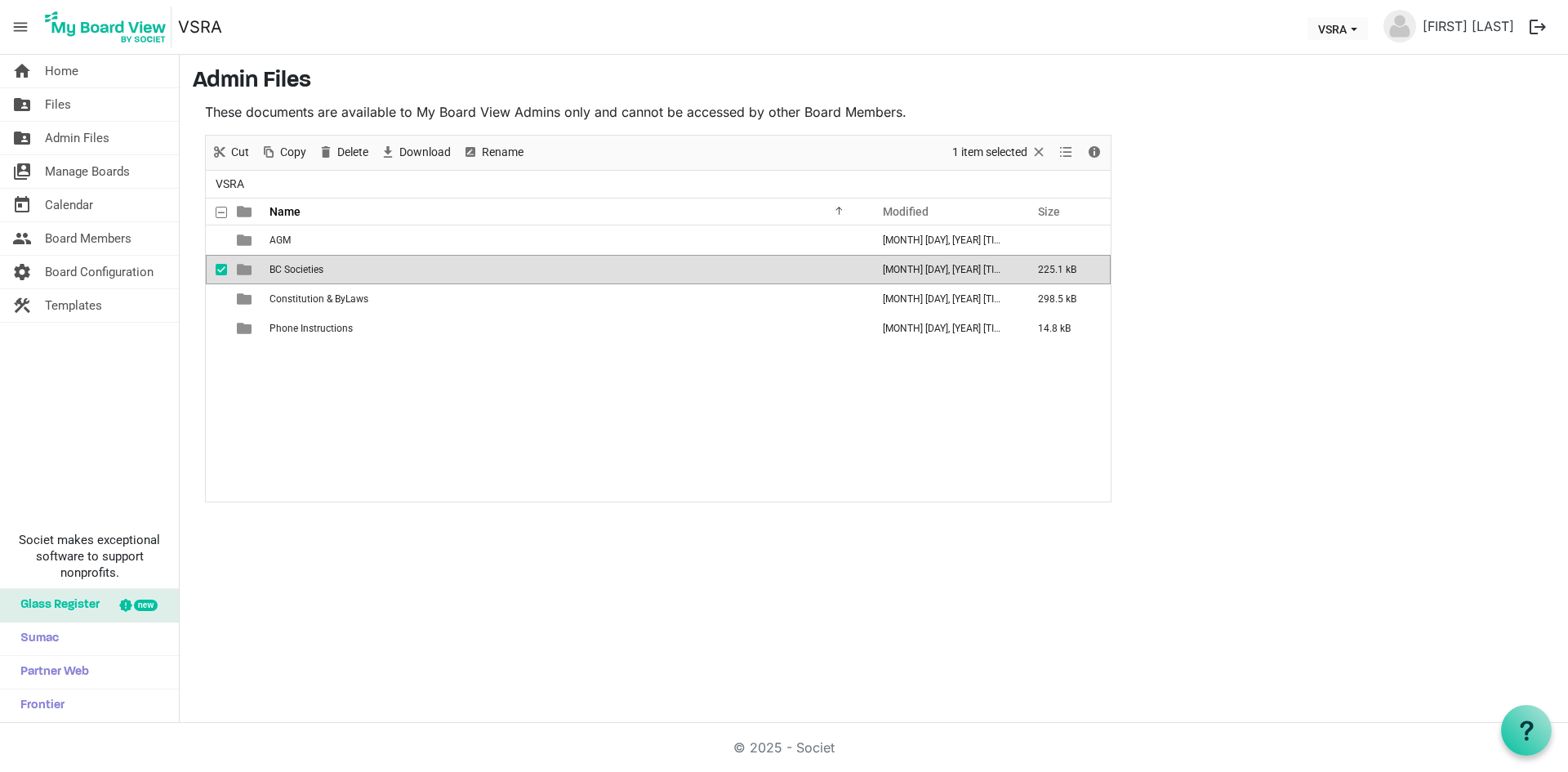 click on "BC Societies" at bounding box center [296, 270] 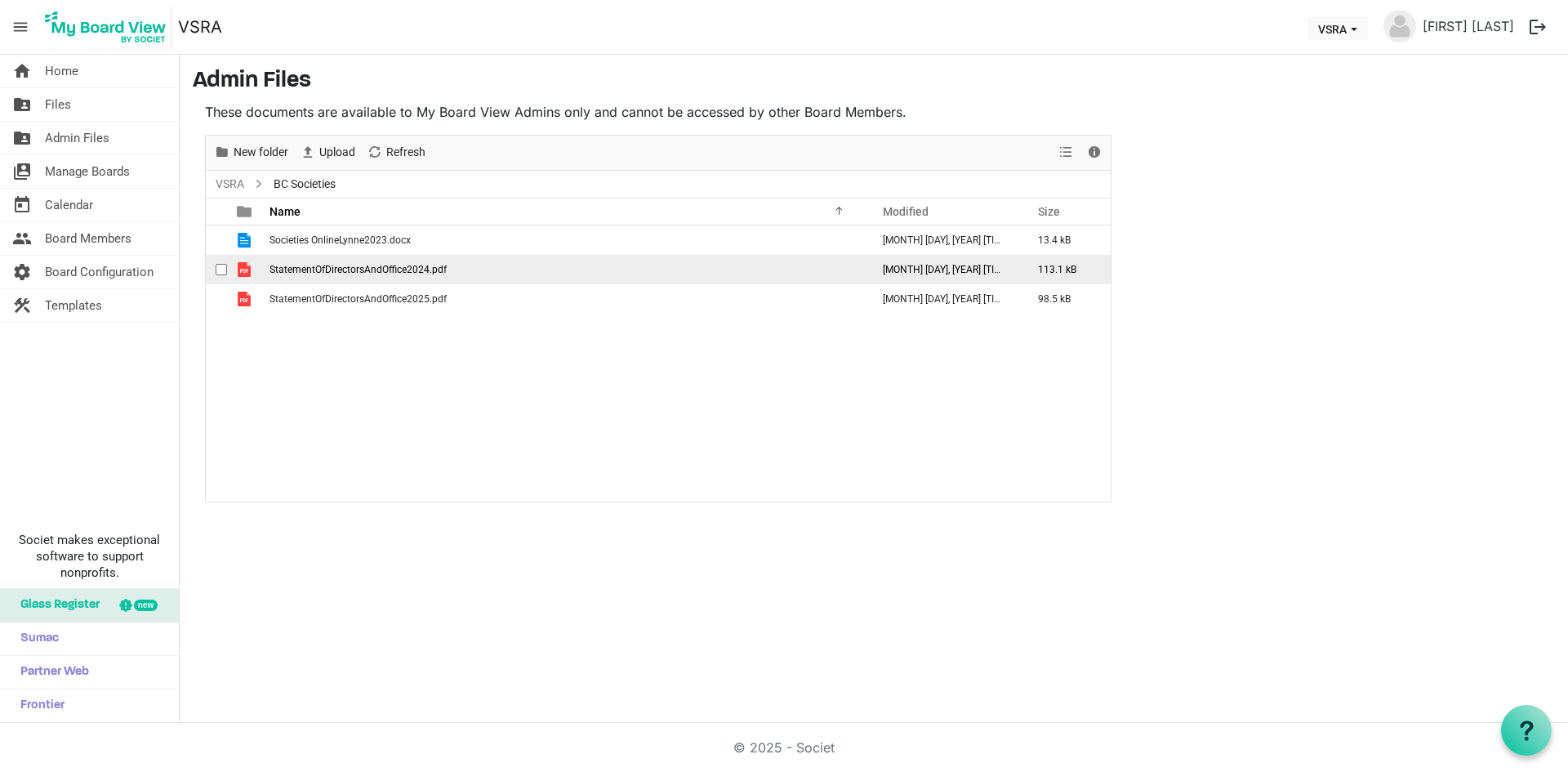 click on "StatementOfDirectorsAndOffice2024.pdf" at bounding box center (361, 270) 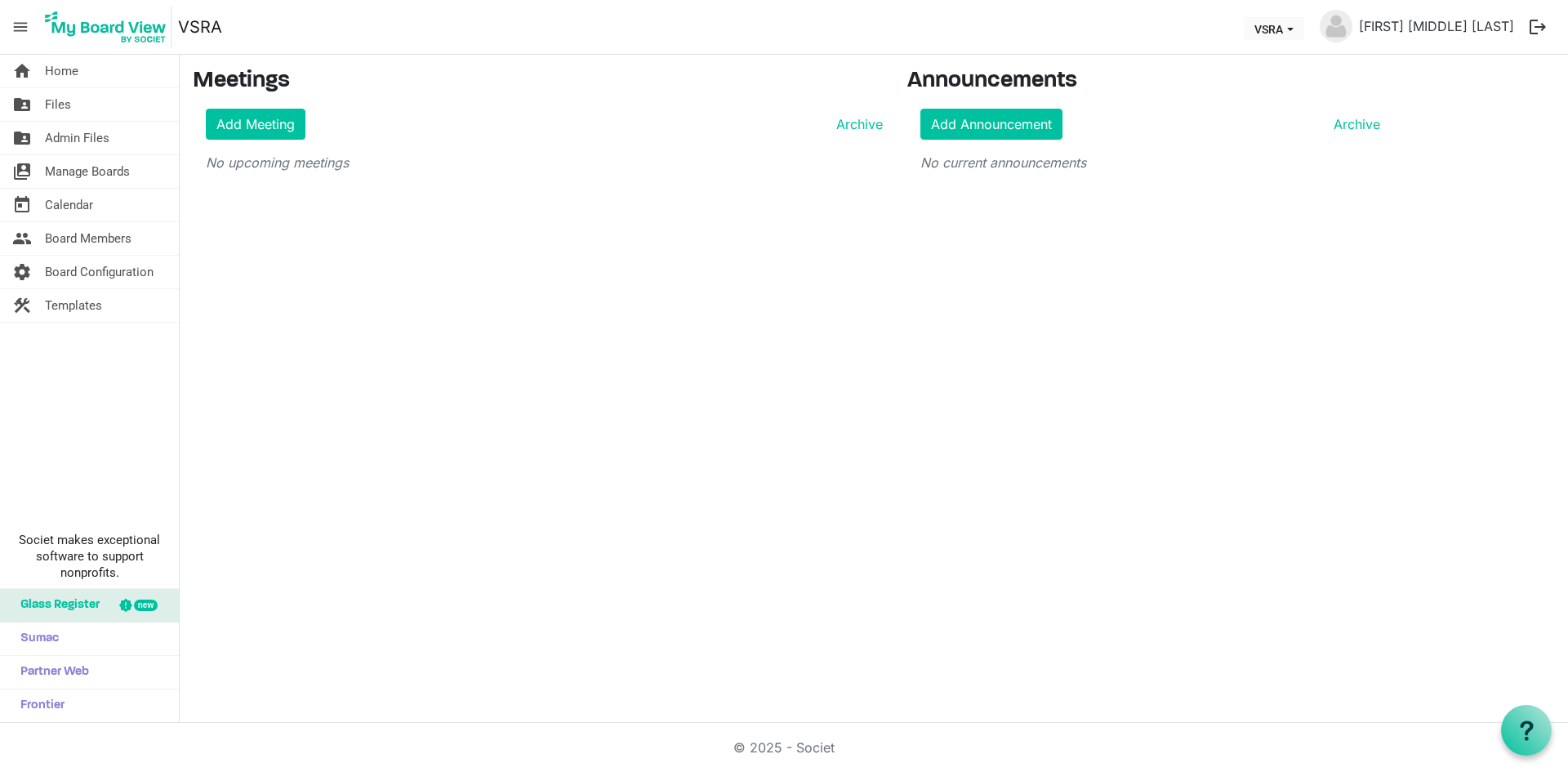 scroll, scrollTop: 0, scrollLeft: 0, axis: both 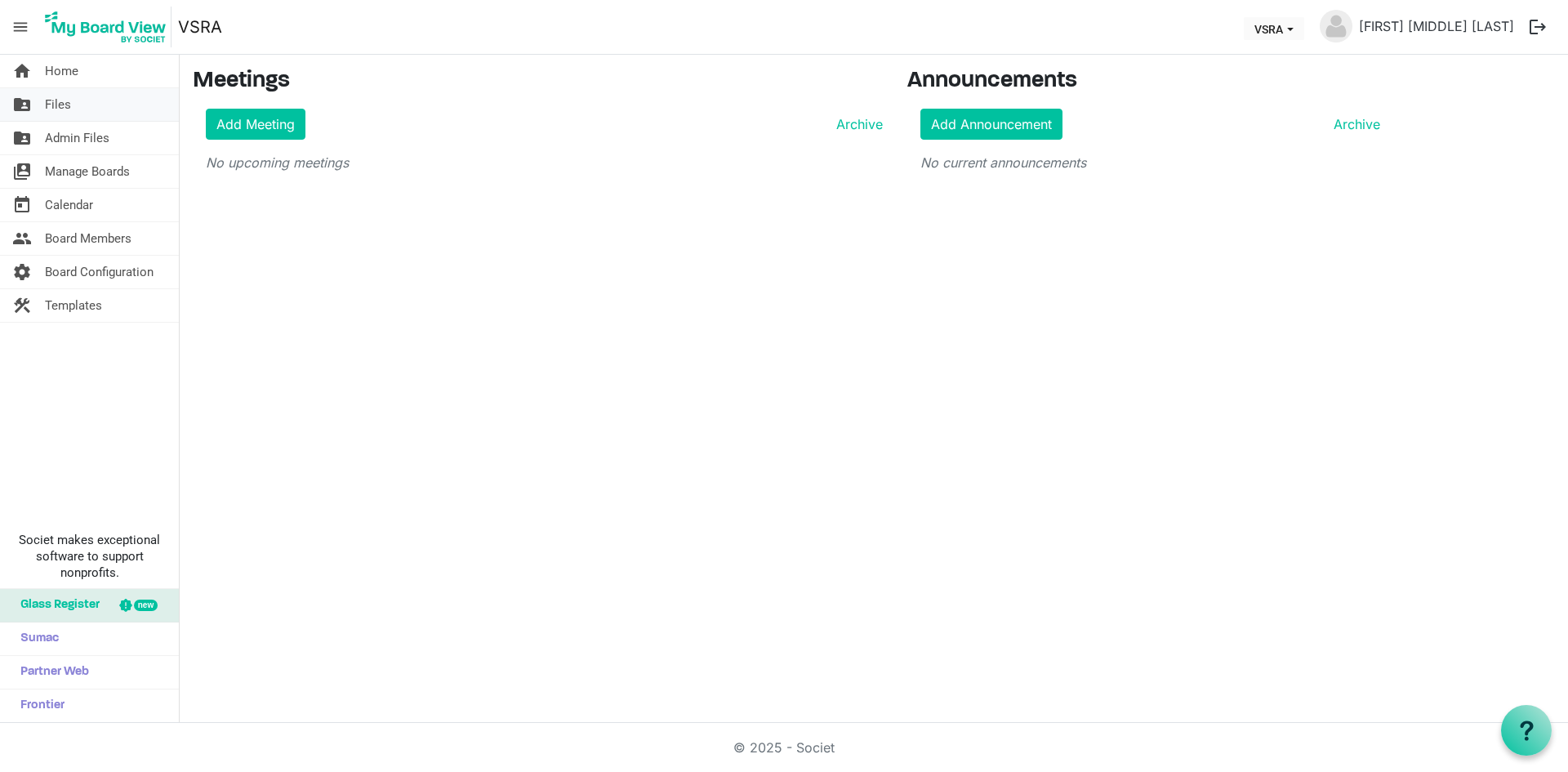 click on "folder_shared
Files" at bounding box center (89, 105) 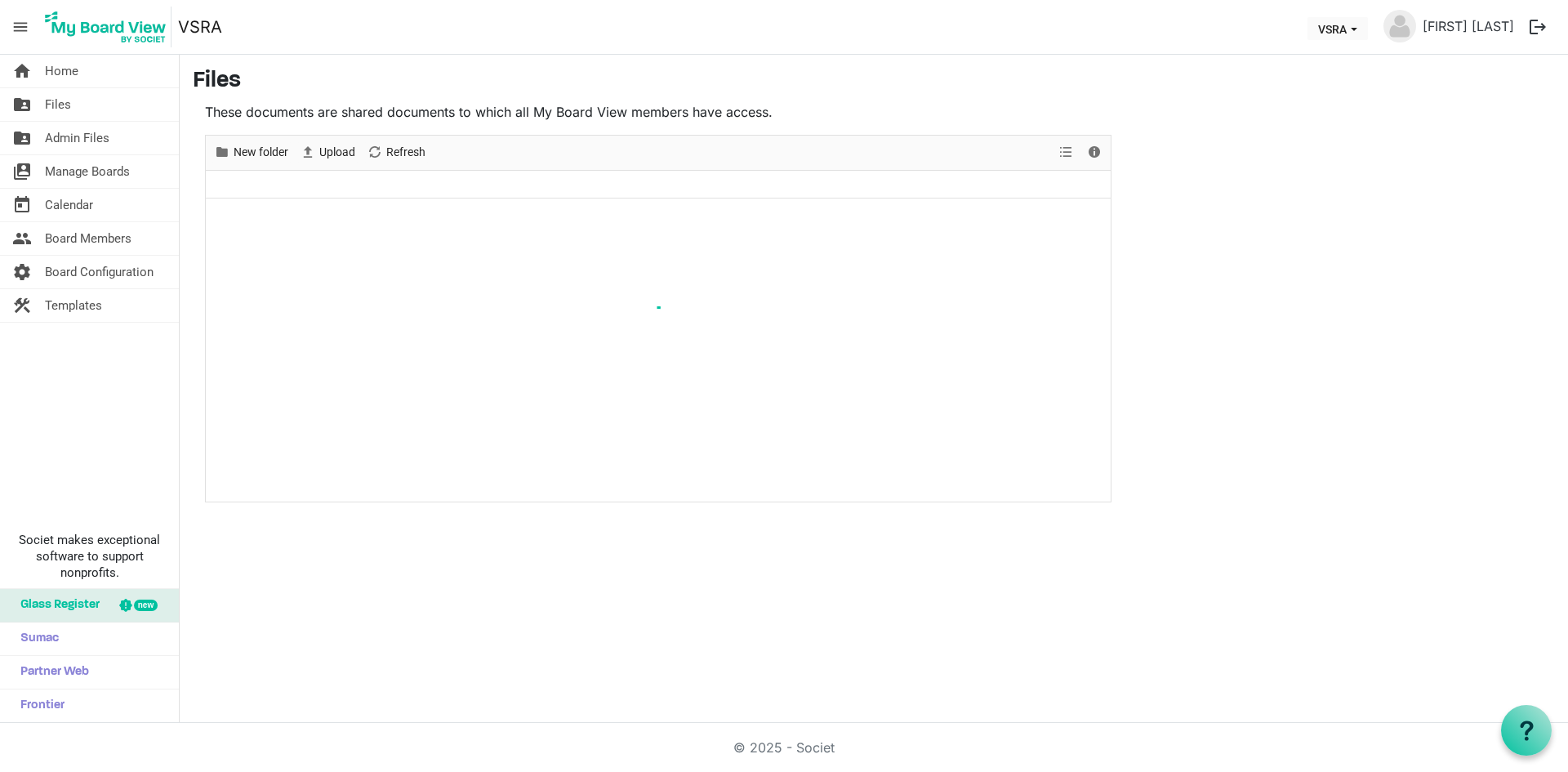 scroll, scrollTop: 0, scrollLeft: 0, axis: both 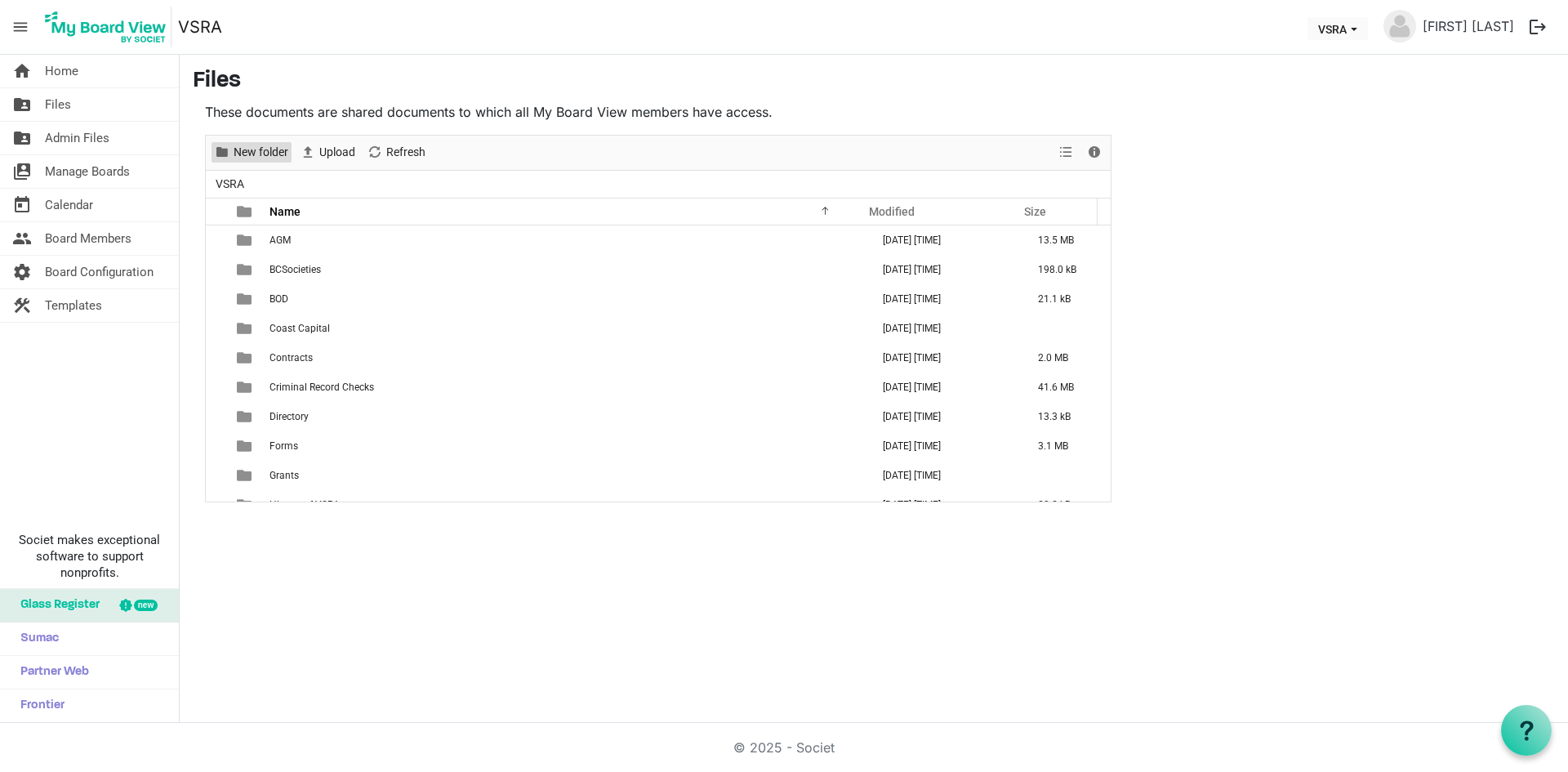 click on "New folder" at bounding box center [261, 152] 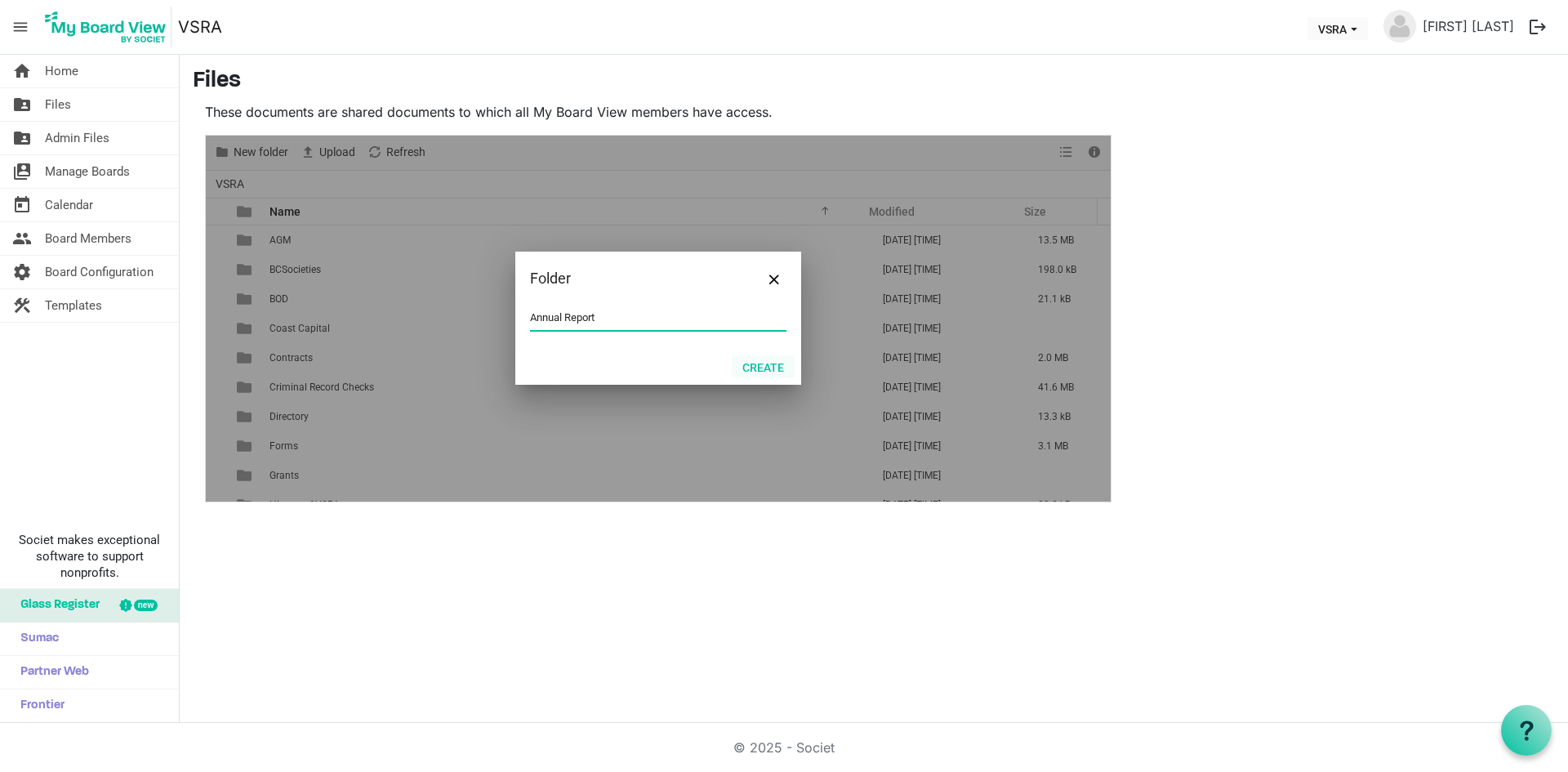 type on "Annual Report" 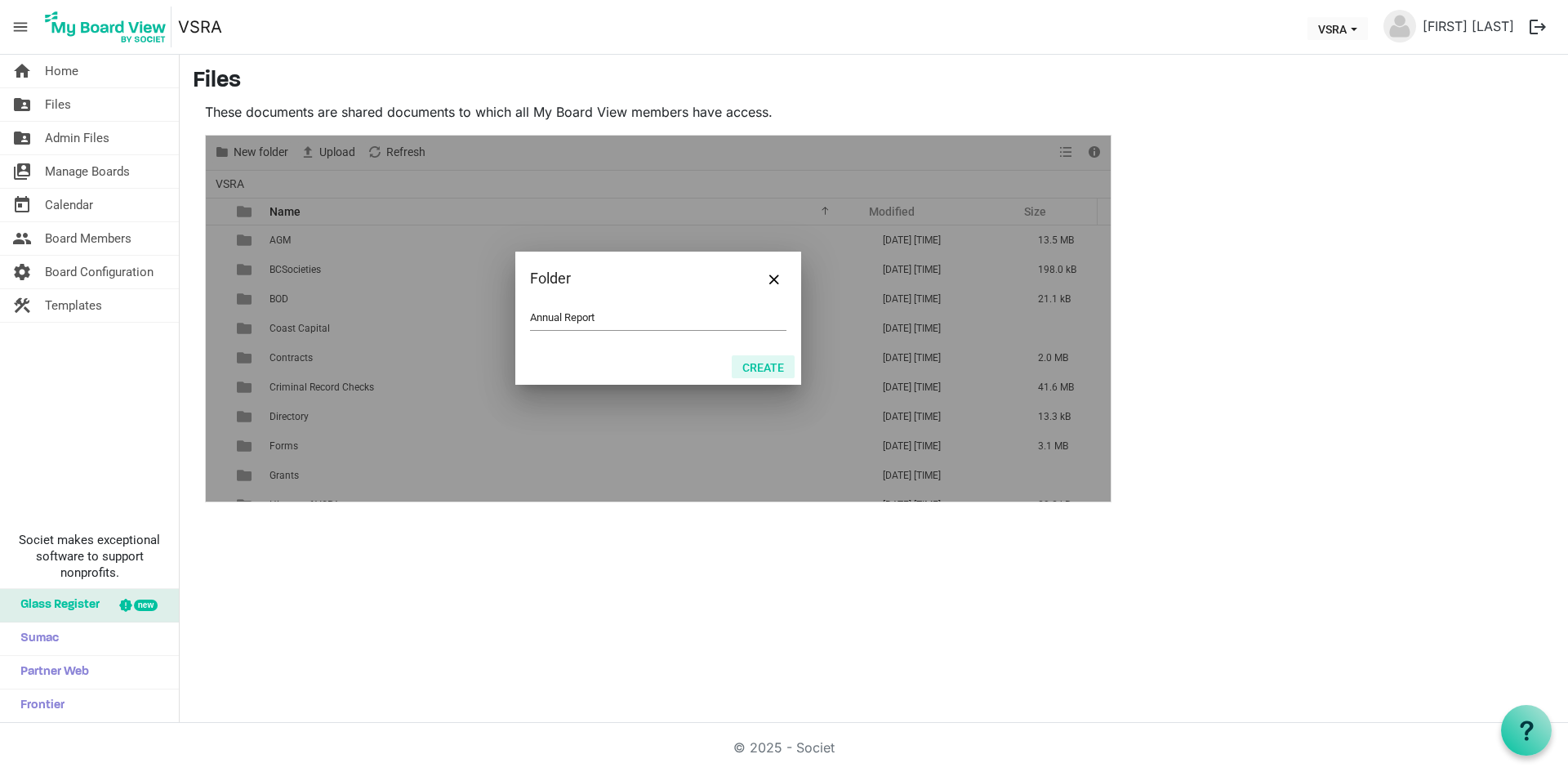 click on "Create" at bounding box center (763, 367) 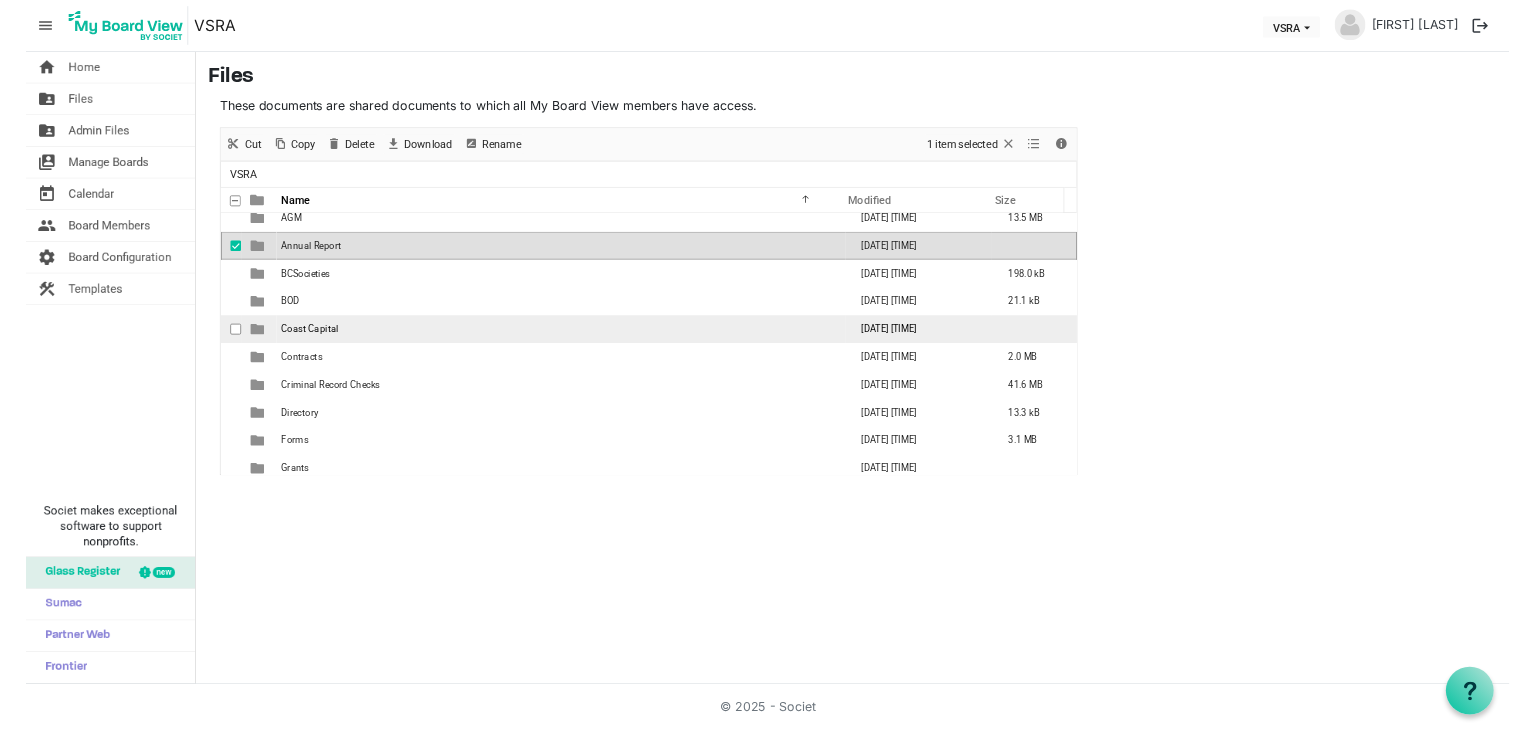 scroll, scrollTop: 0, scrollLeft: 0, axis: both 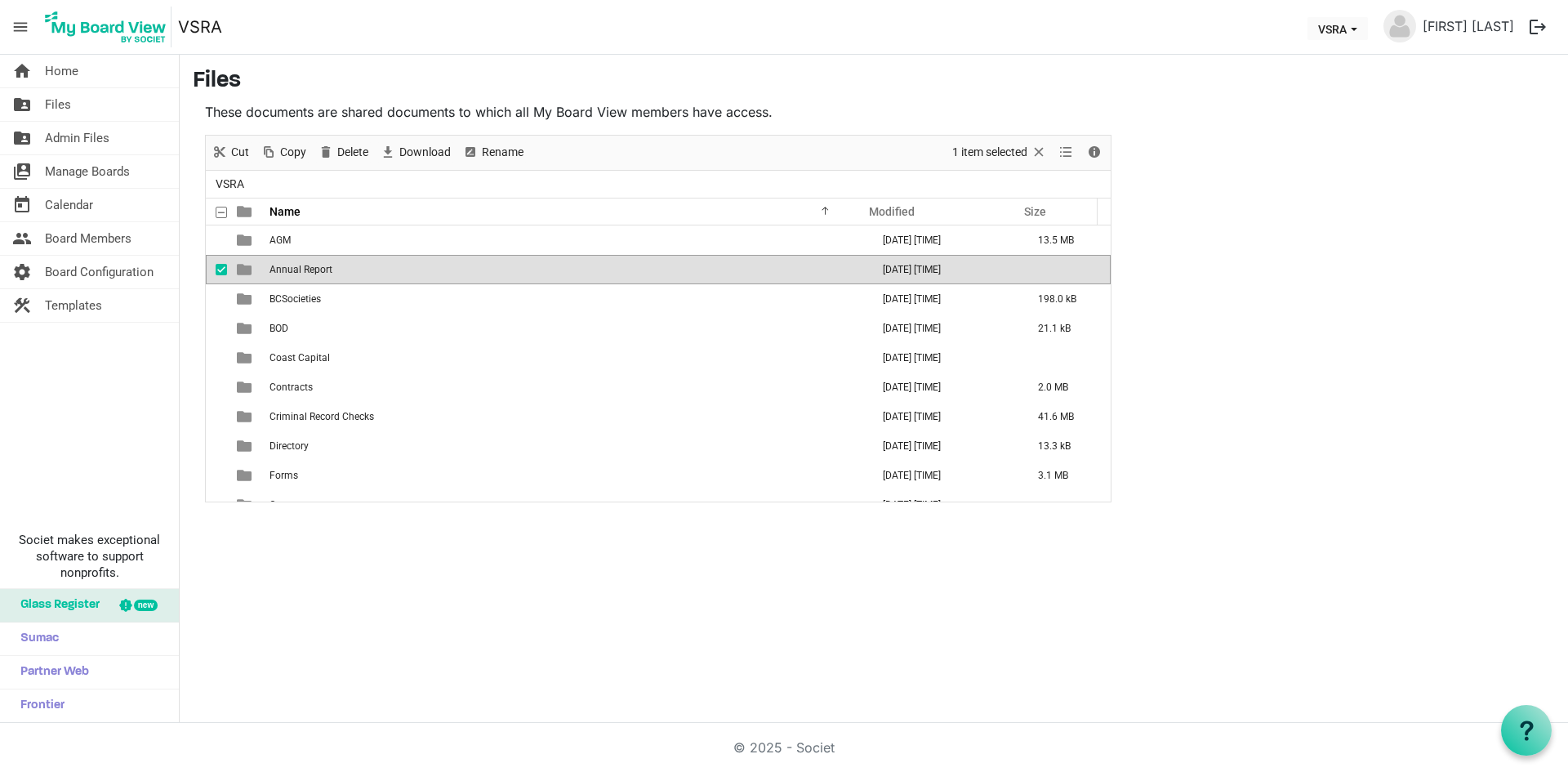 click on "Annual Report" at bounding box center (565, 270) 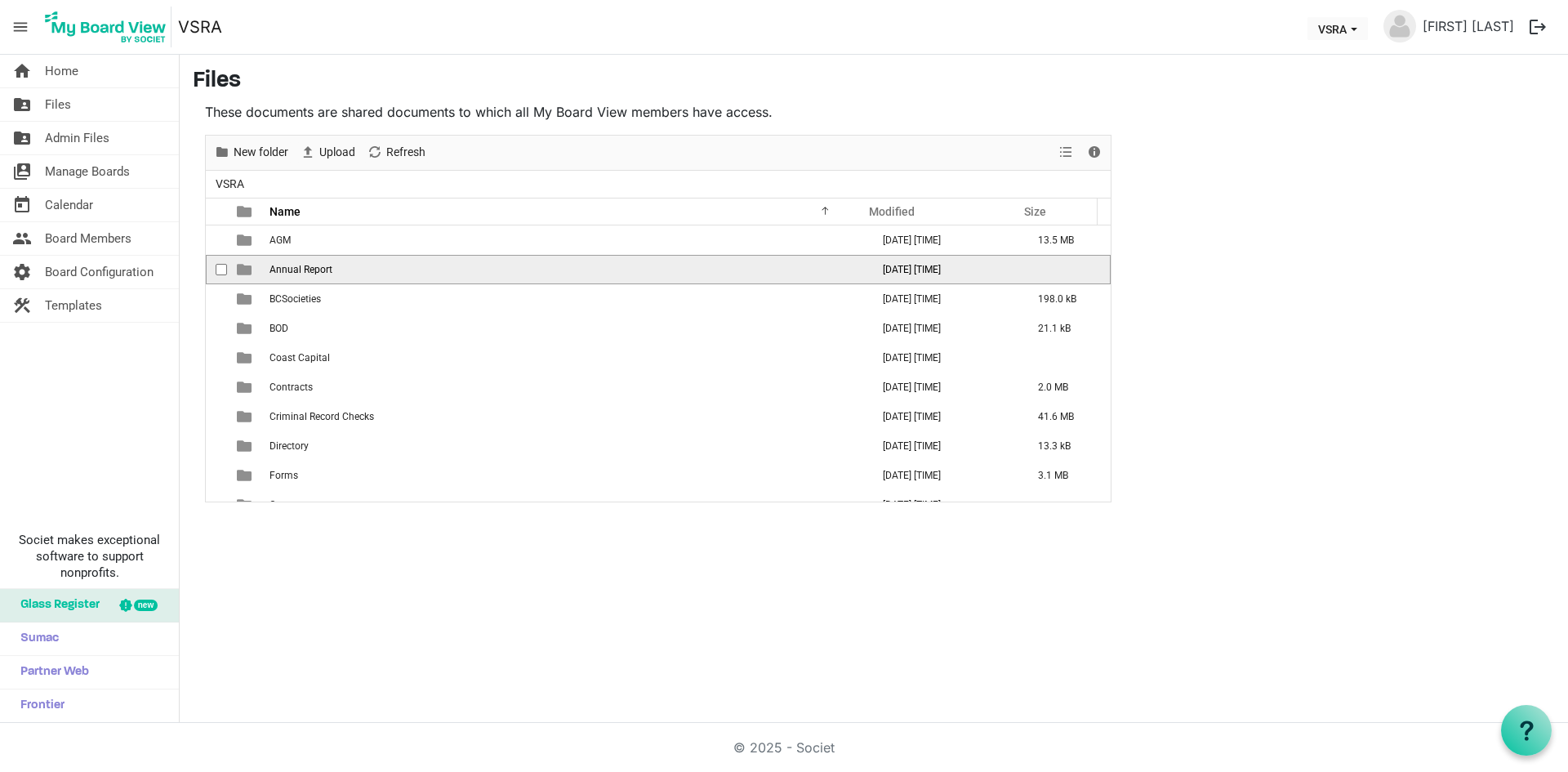 click on "Annual Report" at bounding box center (565, 270) 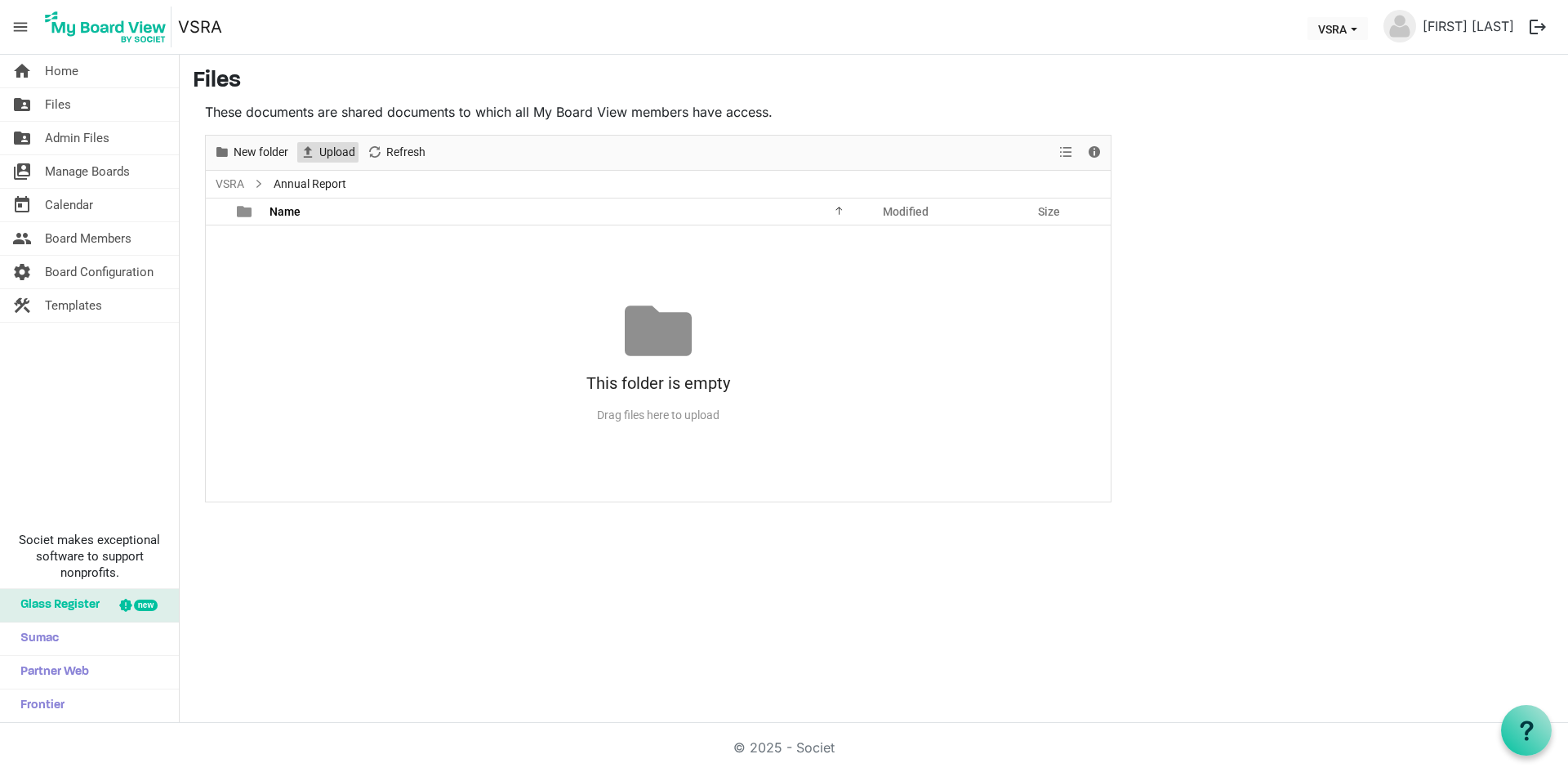 click on "Upload" at bounding box center (337, 152) 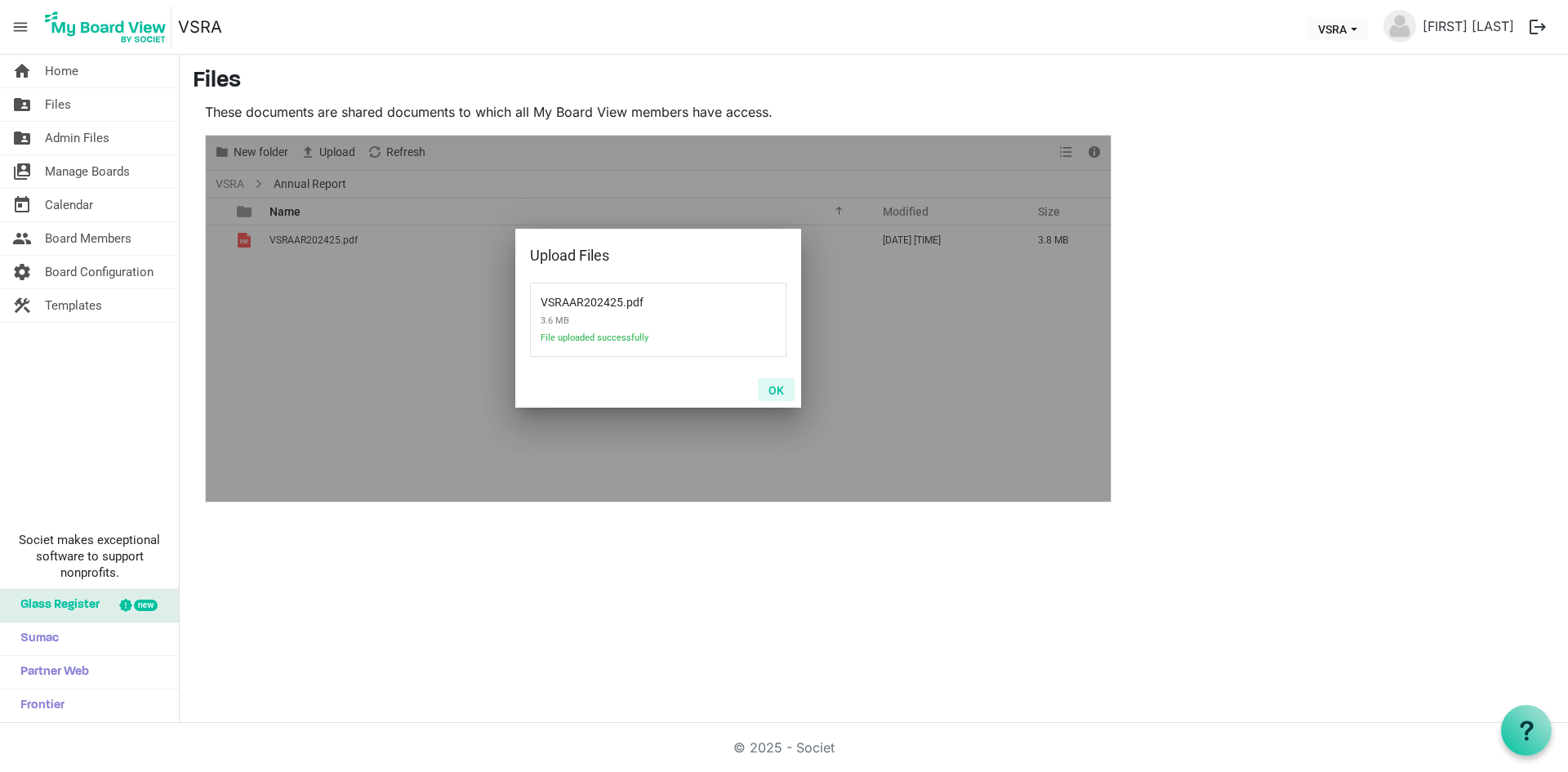 click on "OK" at bounding box center [776, 390] 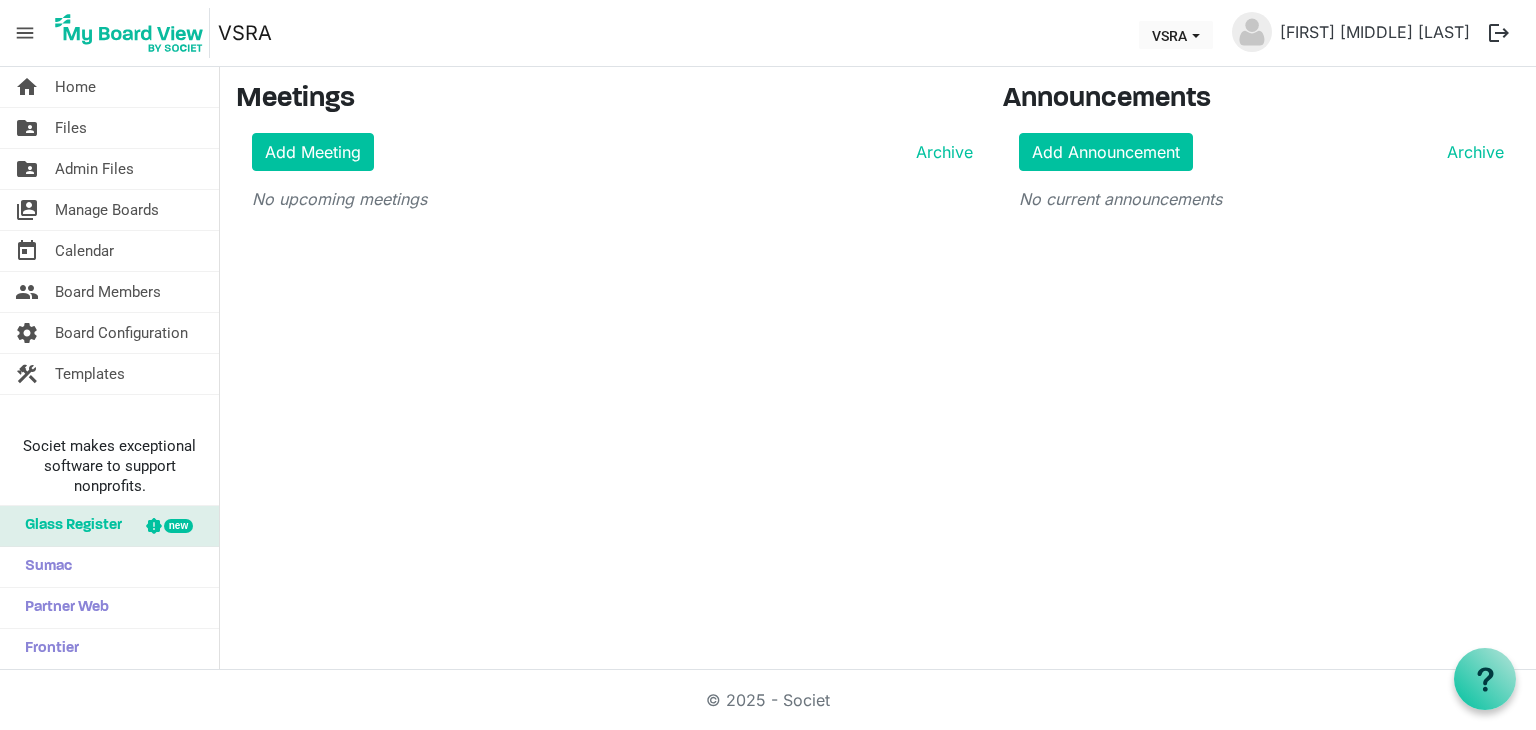 scroll, scrollTop: 0, scrollLeft: 0, axis: both 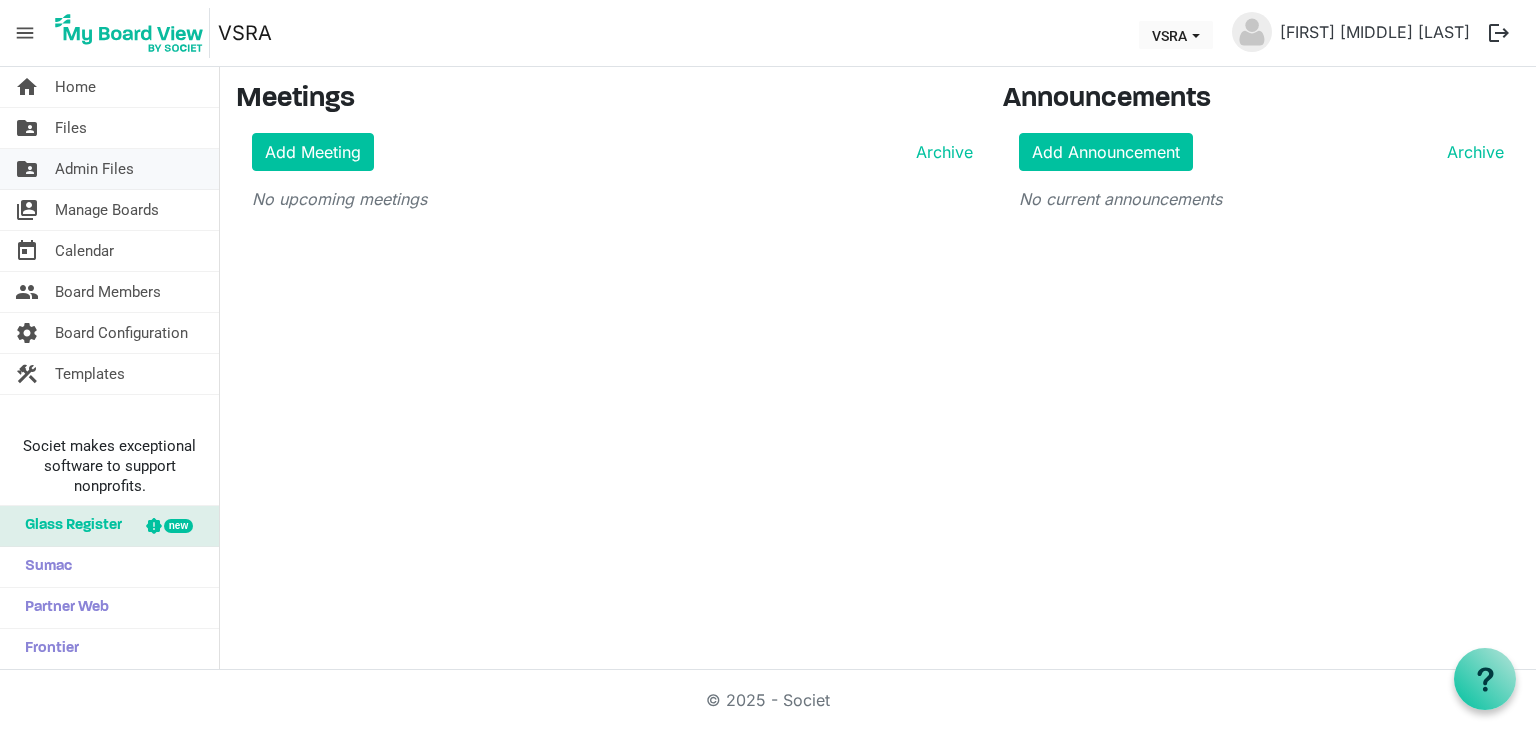 click on "Admin Files" at bounding box center [94, 169] 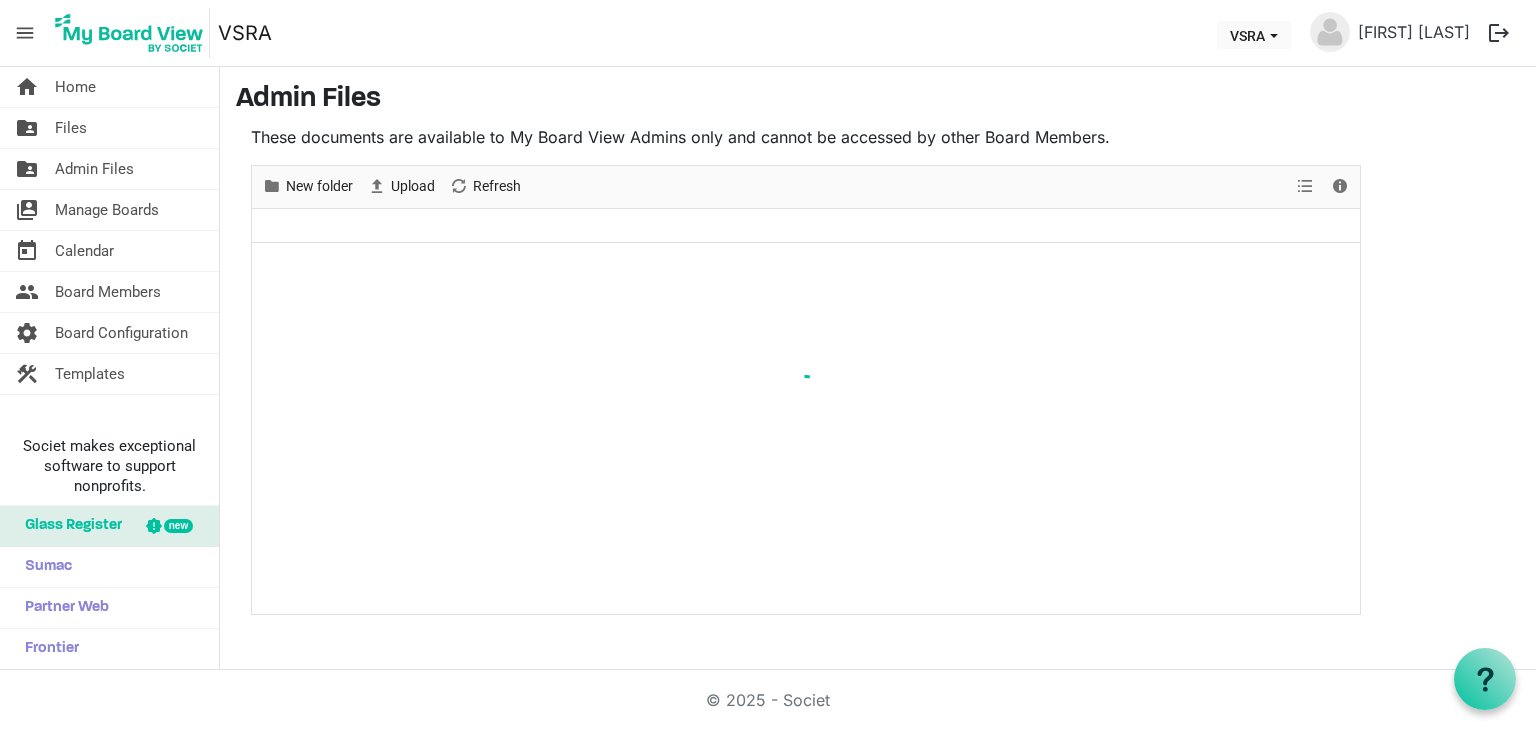 scroll, scrollTop: 0, scrollLeft: 0, axis: both 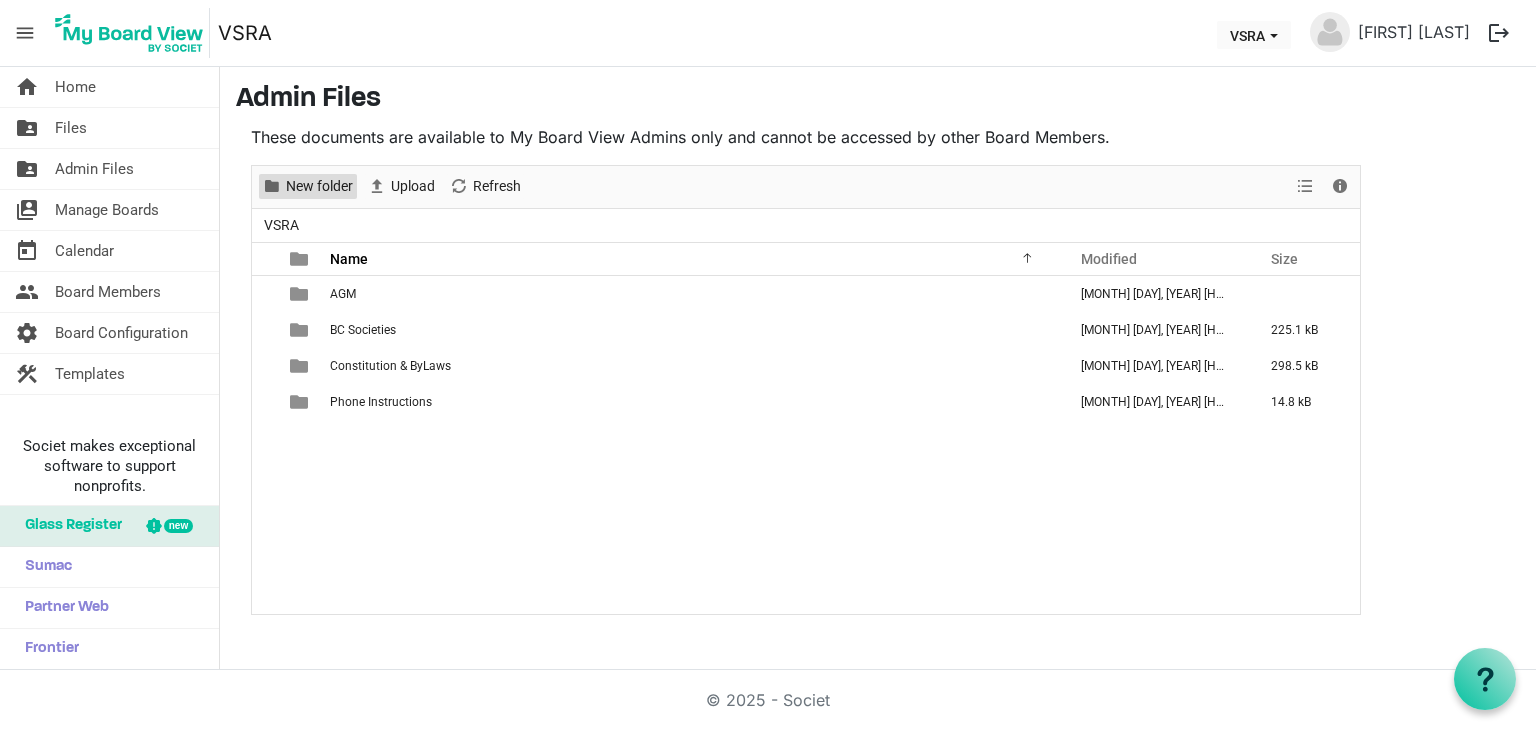 click on "New folder" at bounding box center [319, 186] 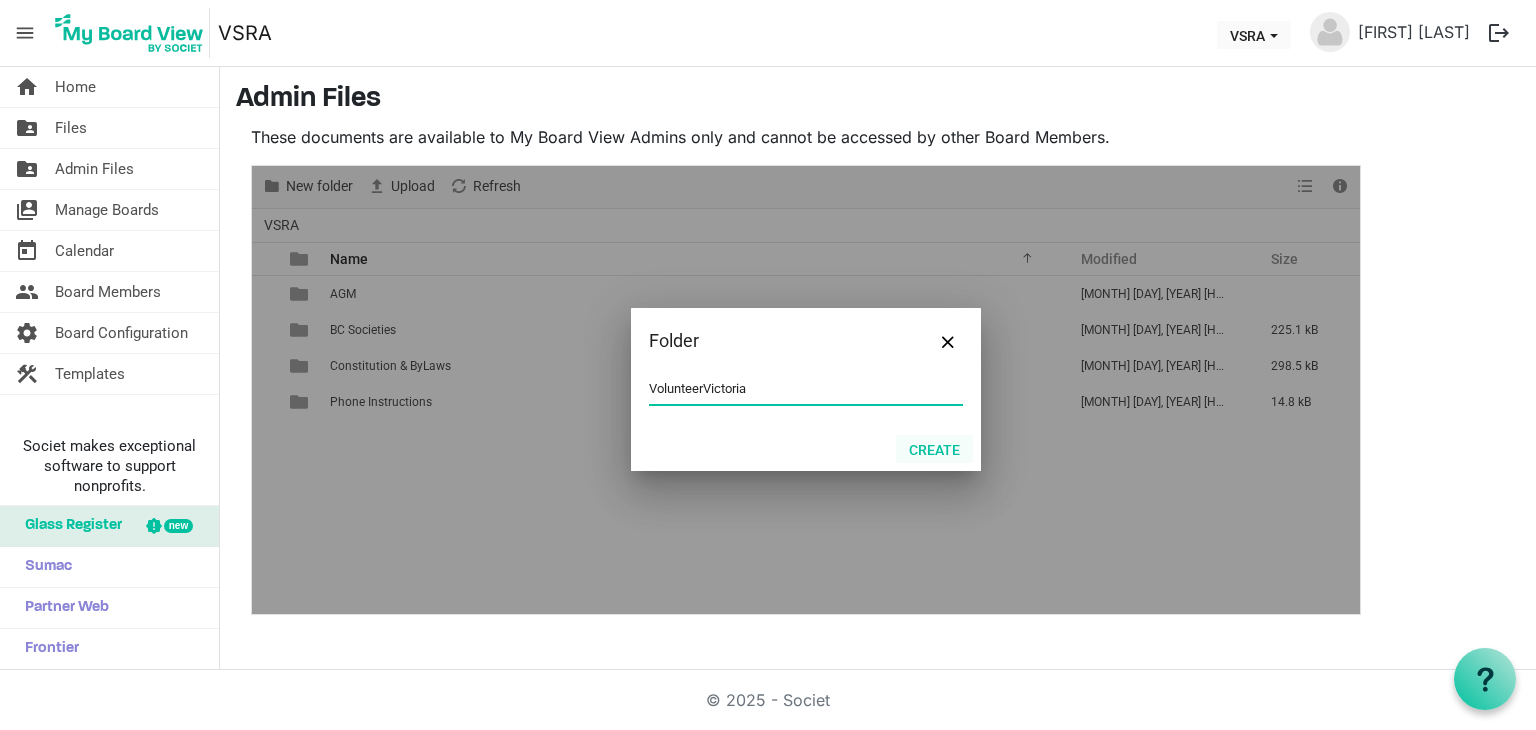 type on "[PERSON]" 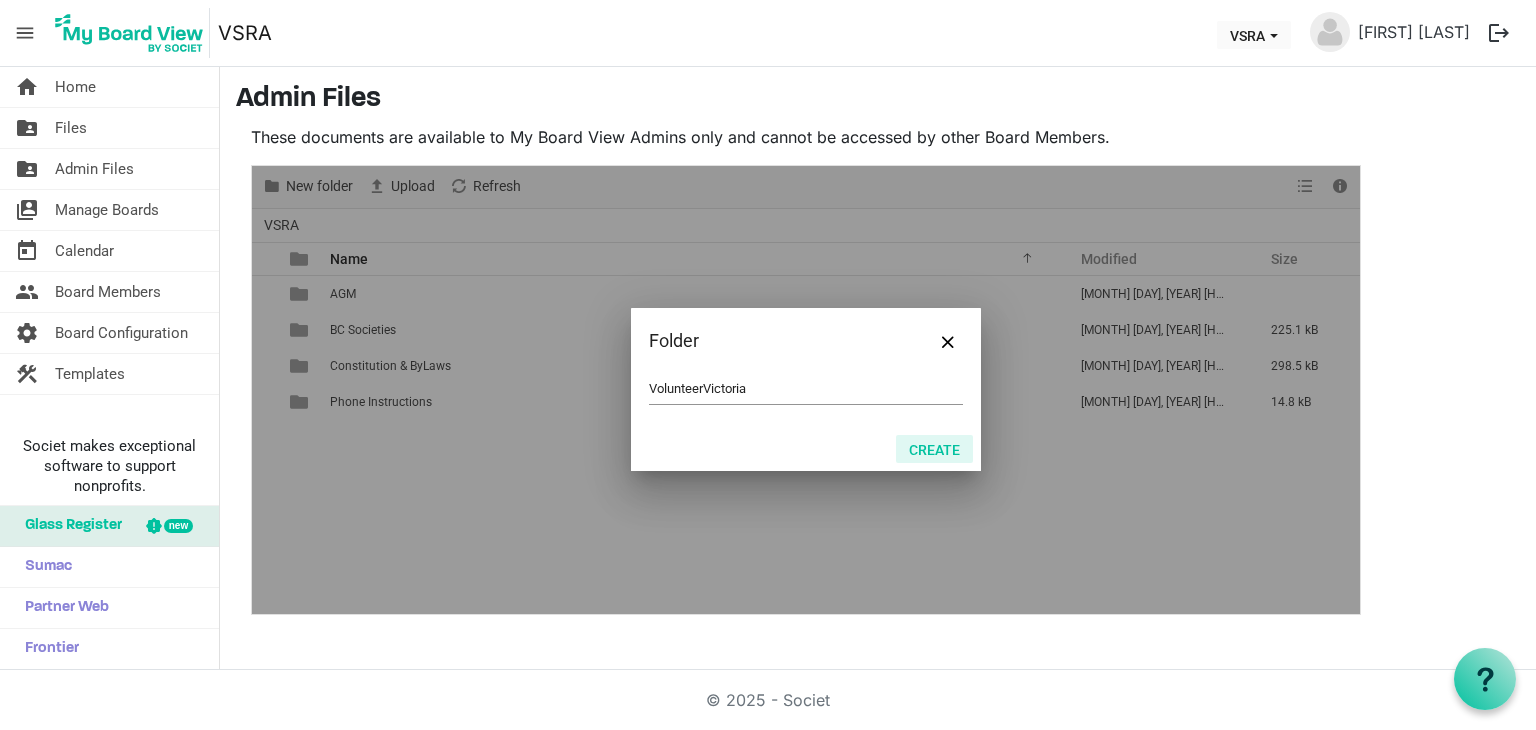 click on "Create" at bounding box center (934, 449) 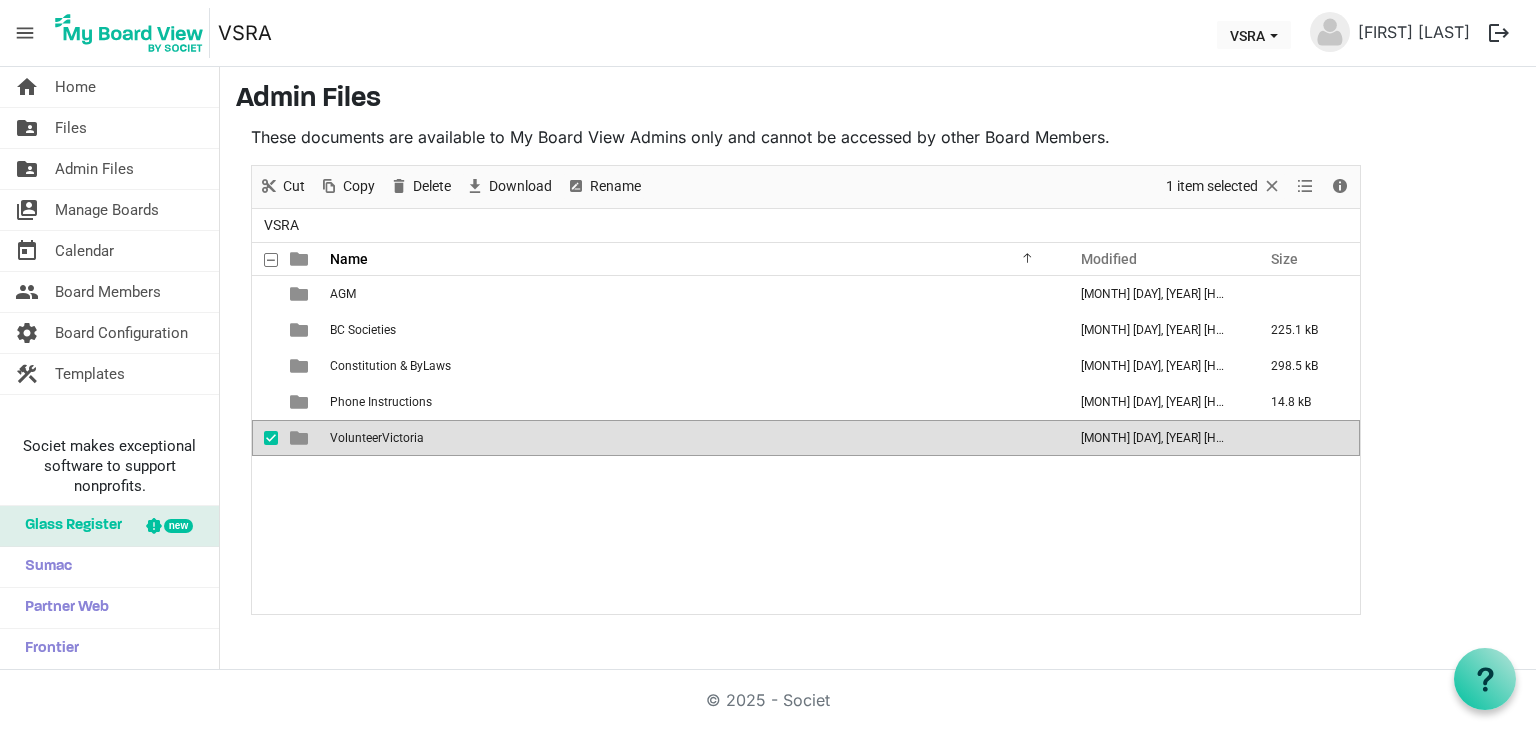 click on "[PERSON]" at bounding box center (692, 438) 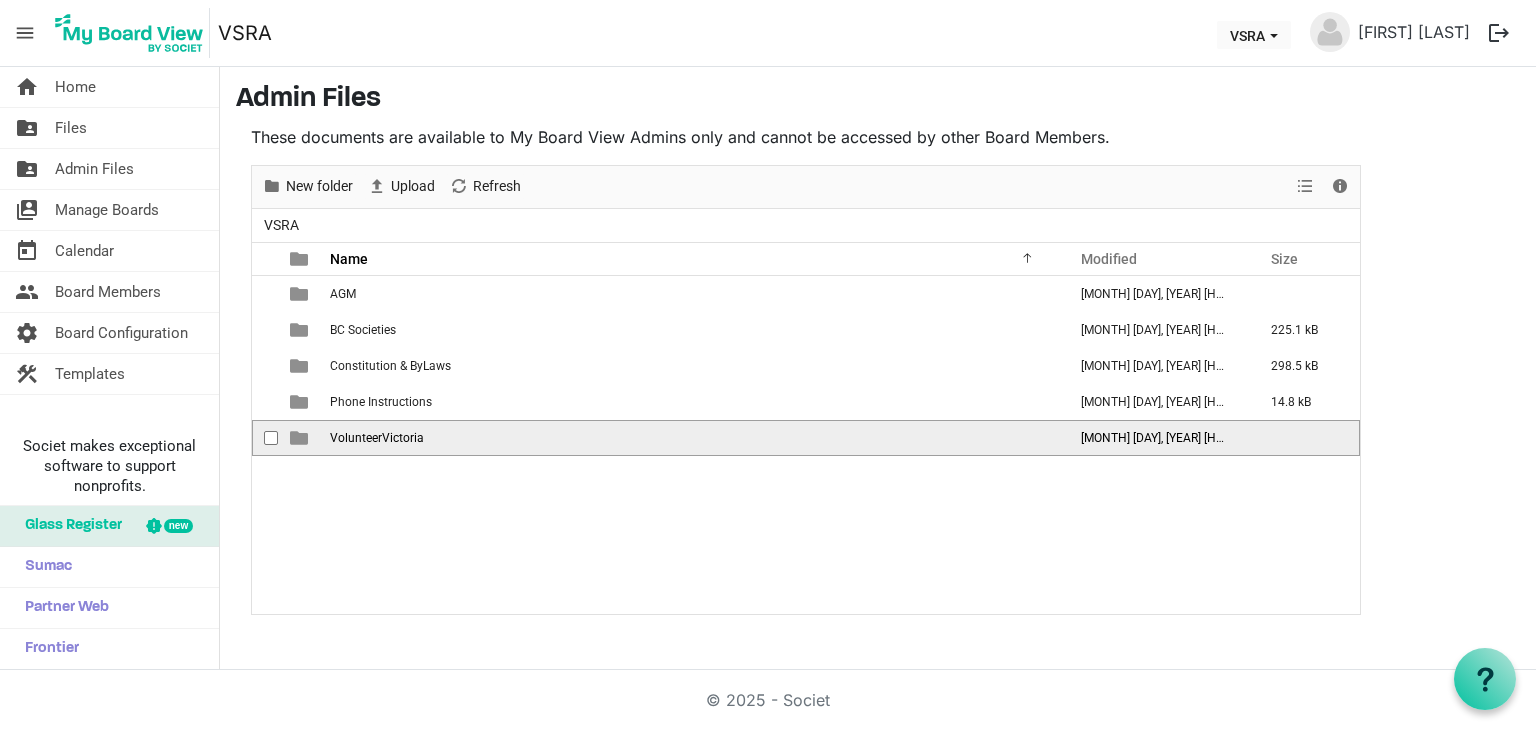 click on "[PERSON]" at bounding box center [692, 438] 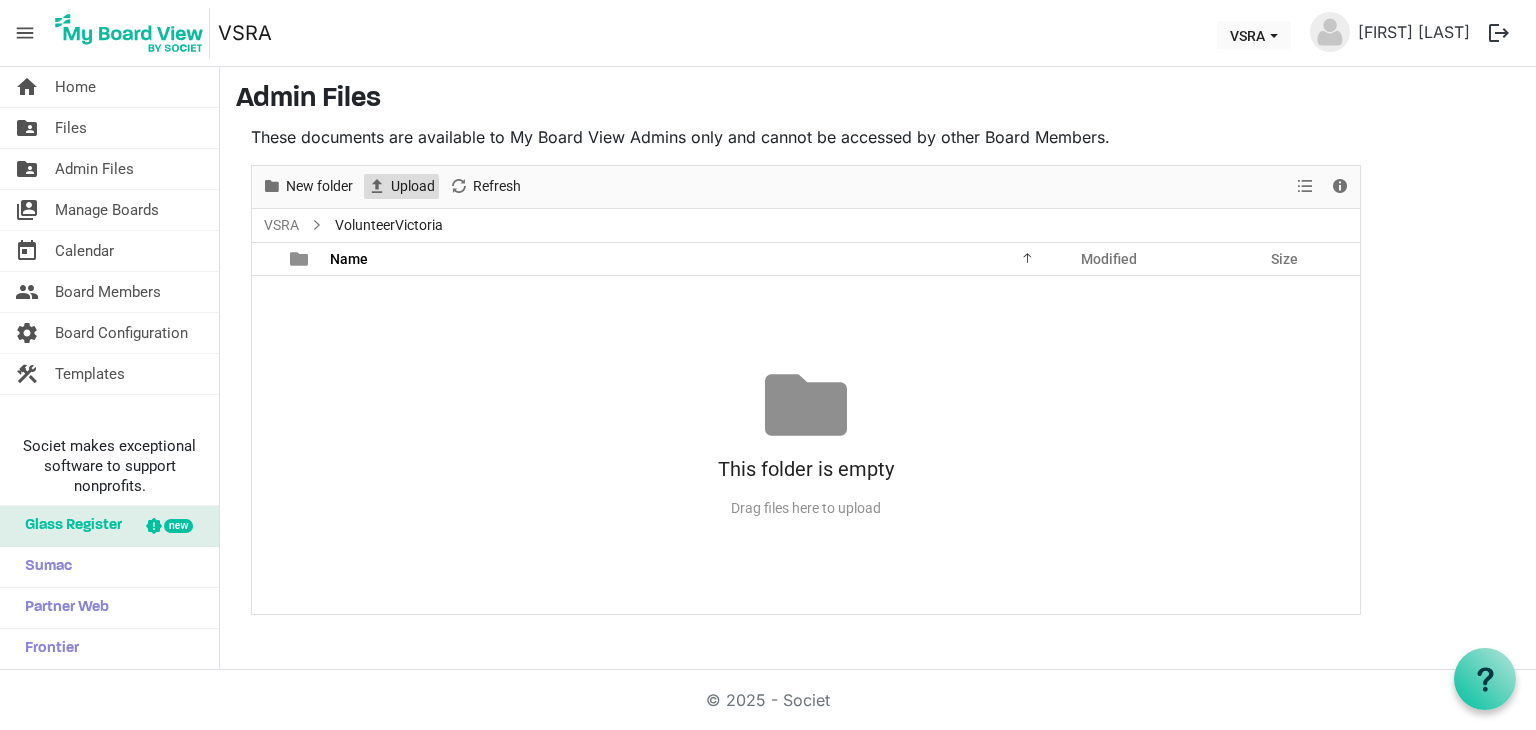 click on "Upload" at bounding box center [413, 186] 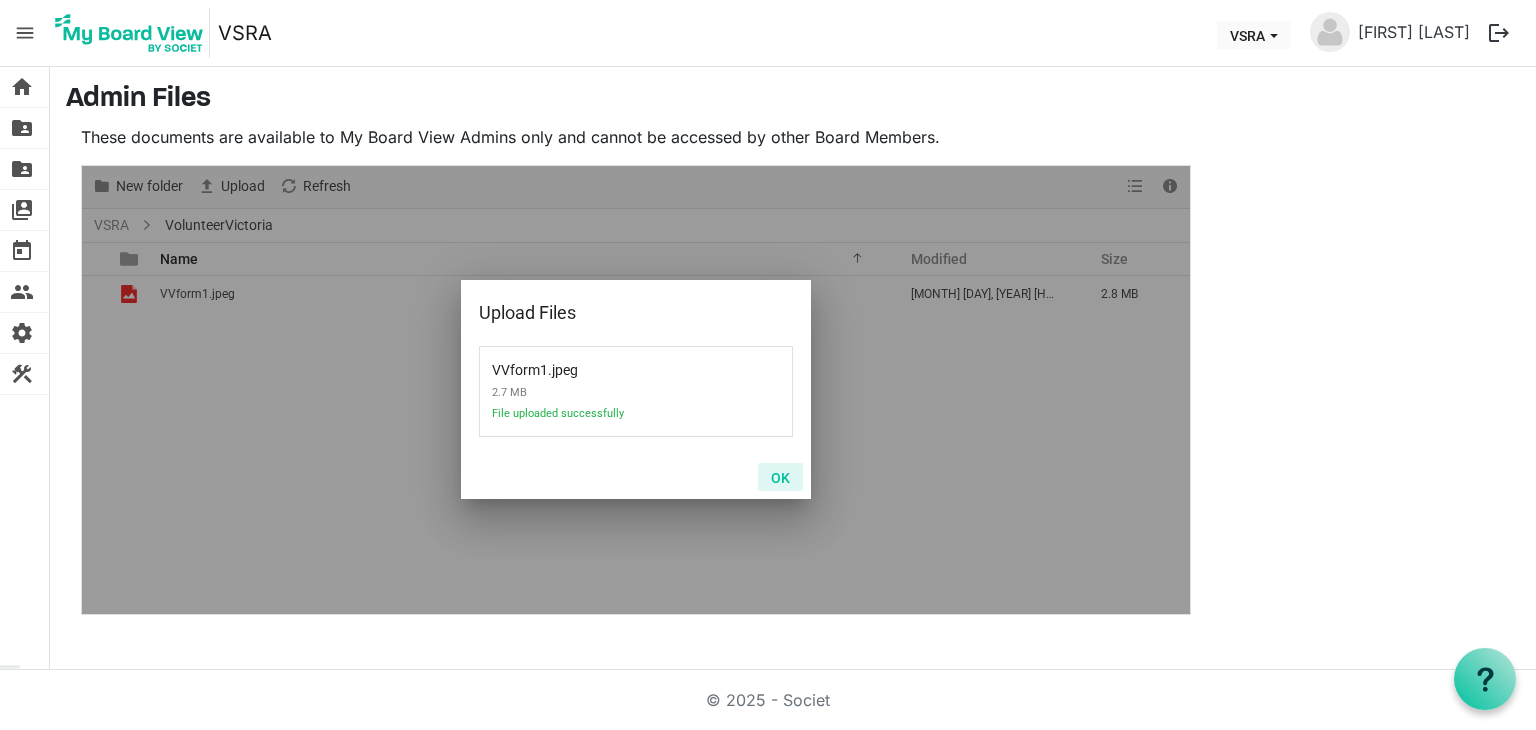 click on "OK" at bounding box center (780, 477) 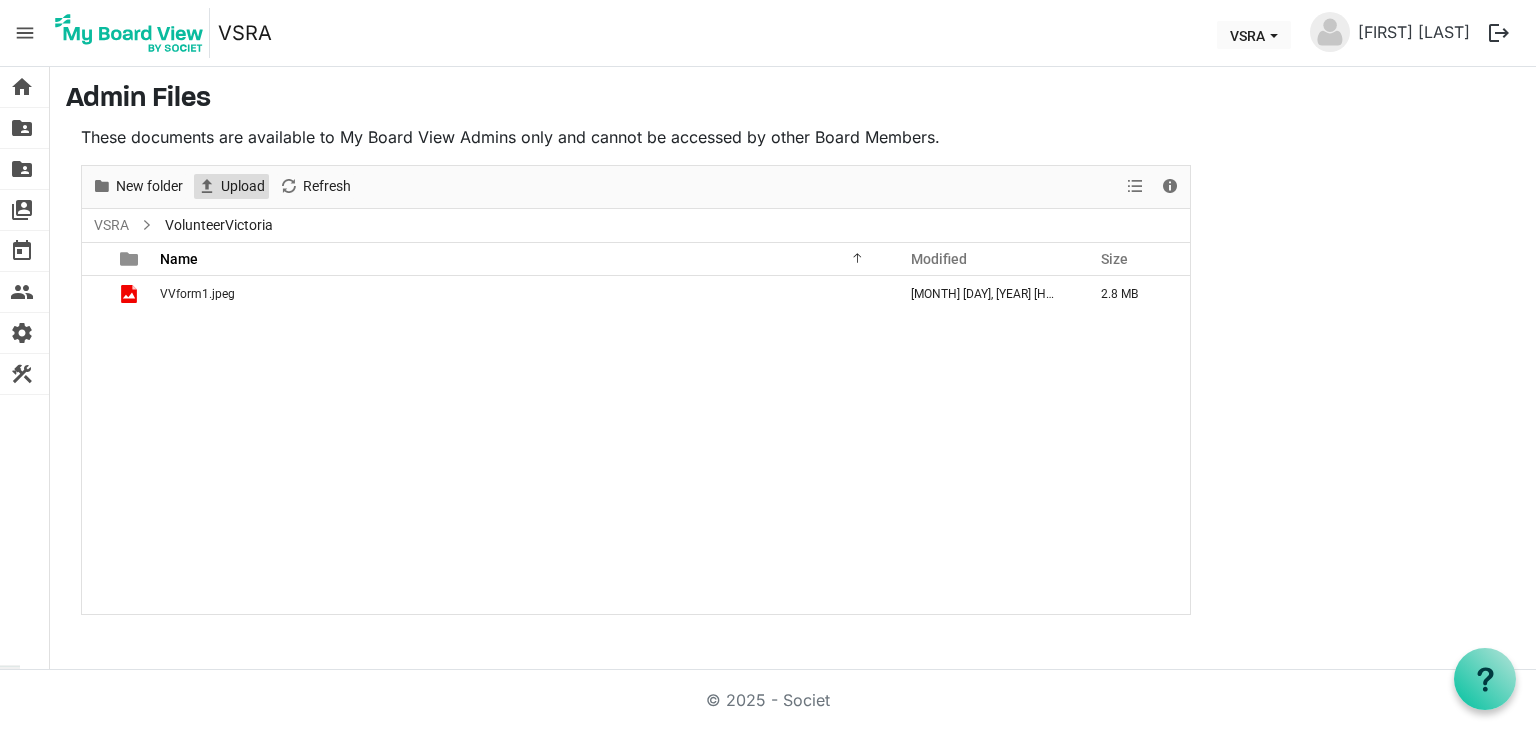 click on "Upload" at bounding box center (243, 186) 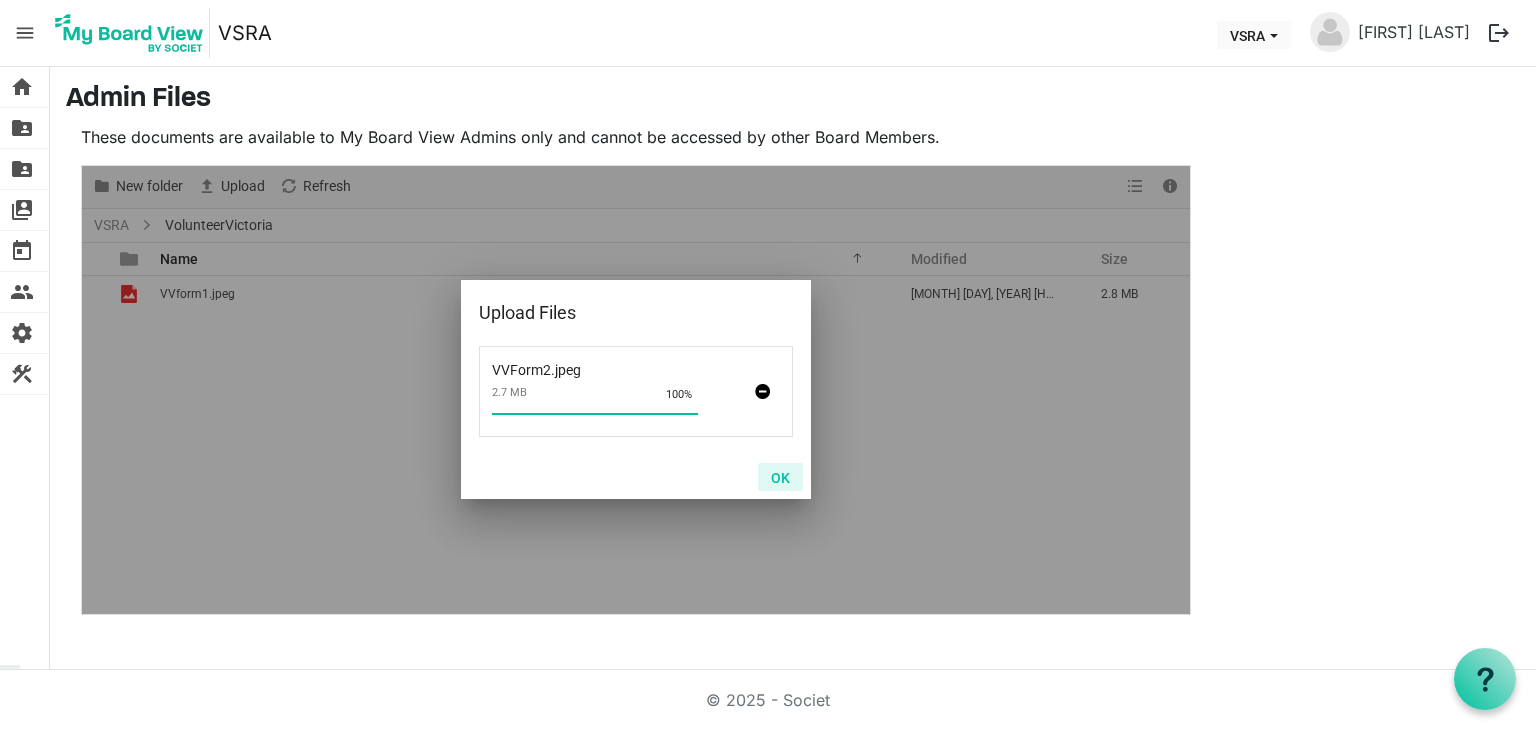 click on "OK" at bounding box center (780, 477) 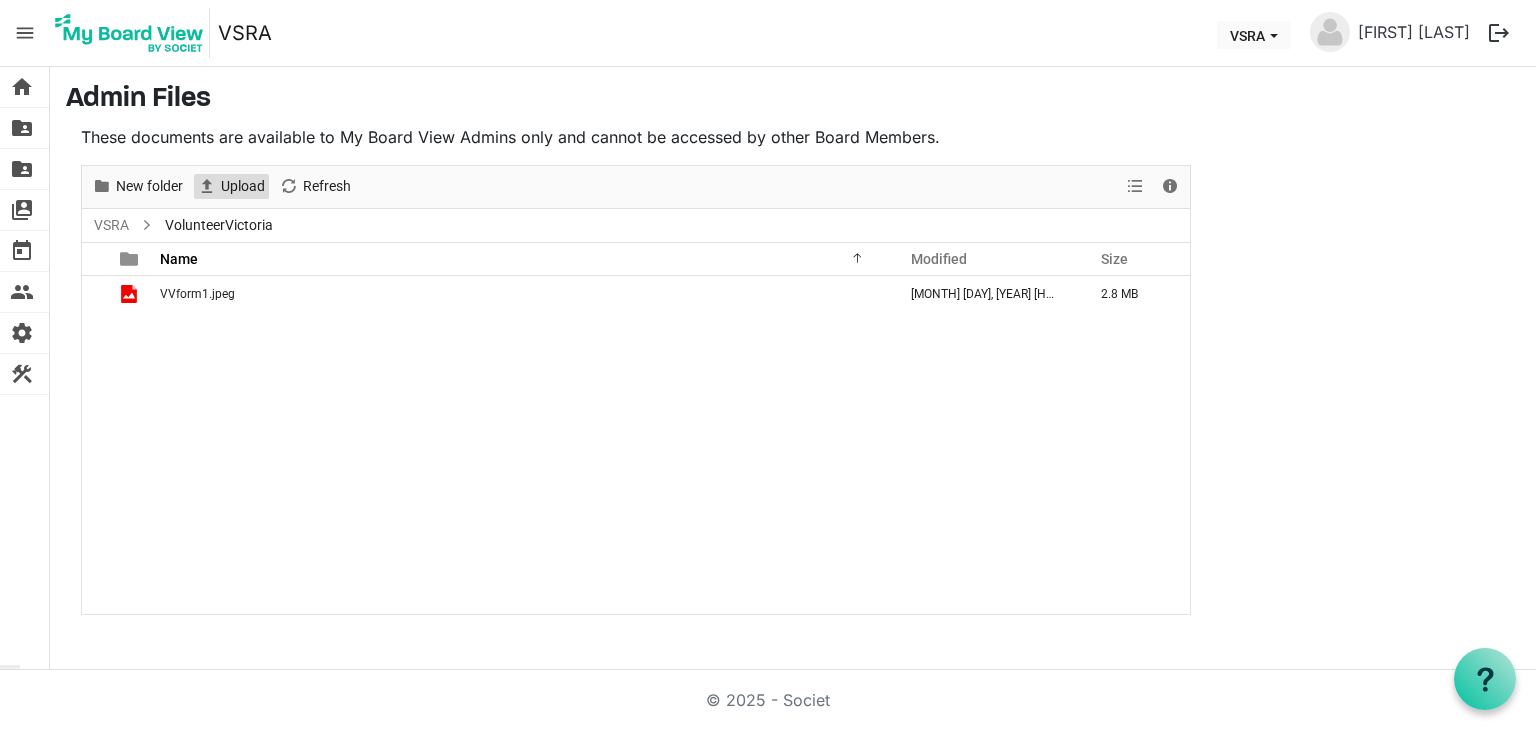 click on "Upload" at bounding box center (243, 186) 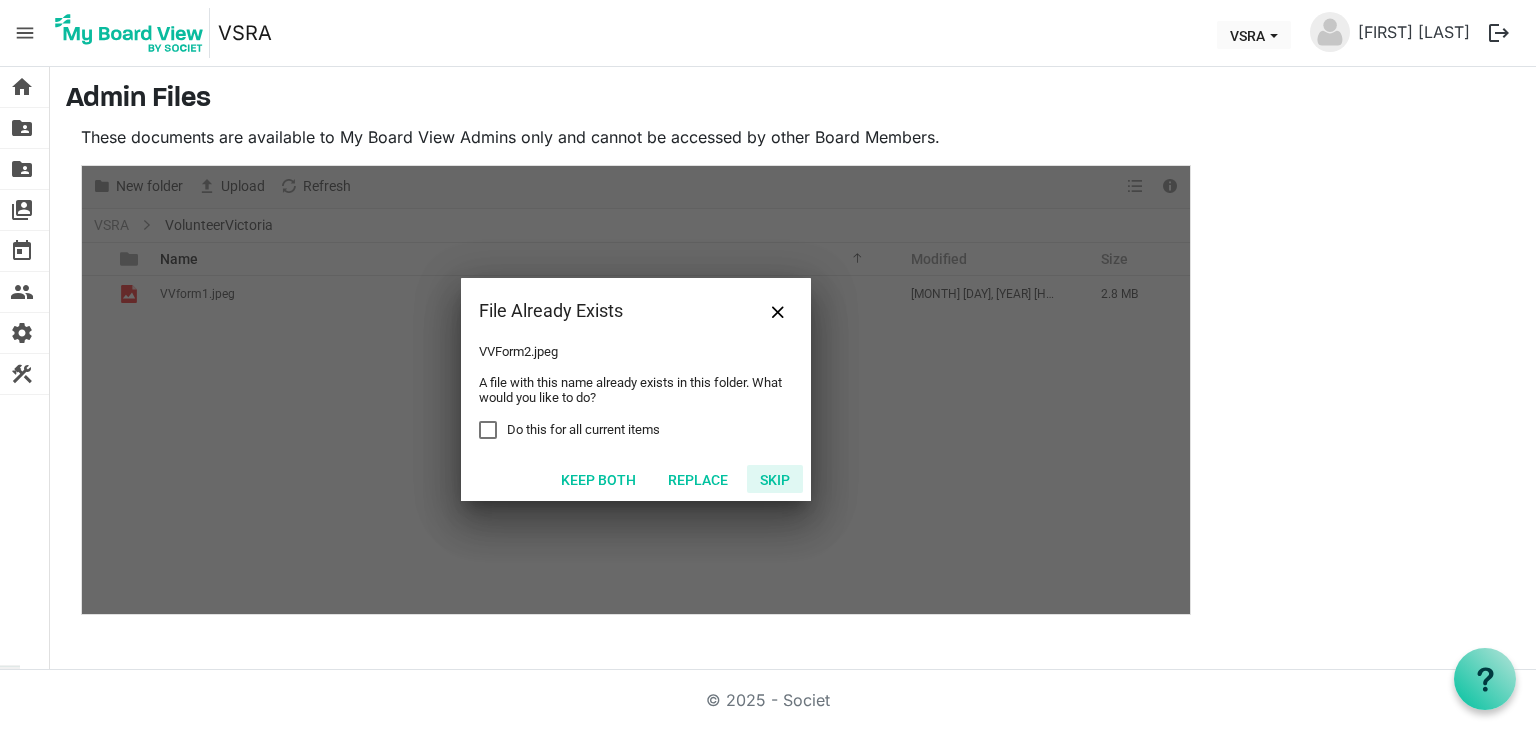 click on "Skip" at bounding box center (775, 479) 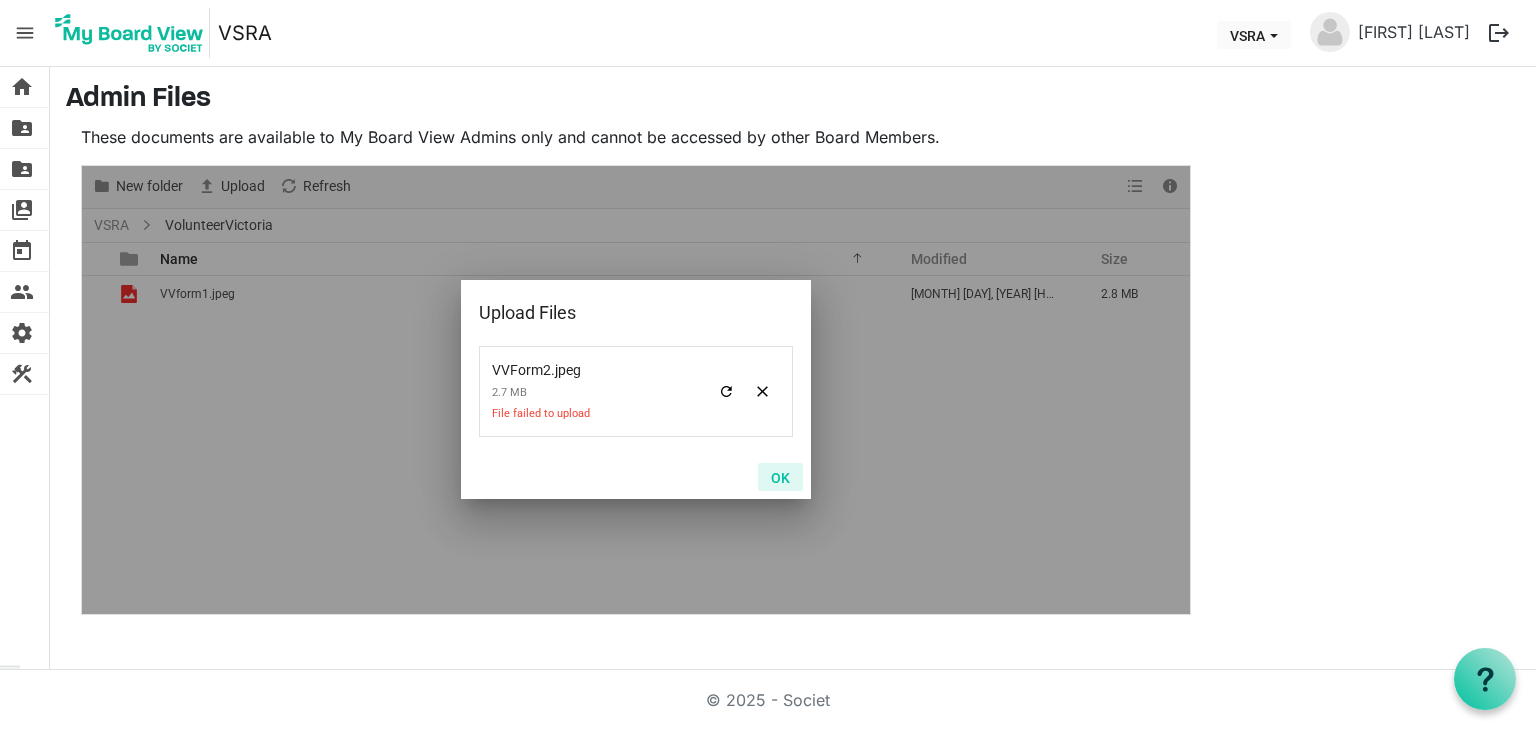 click on "OK" at bounding box center (780, 477) 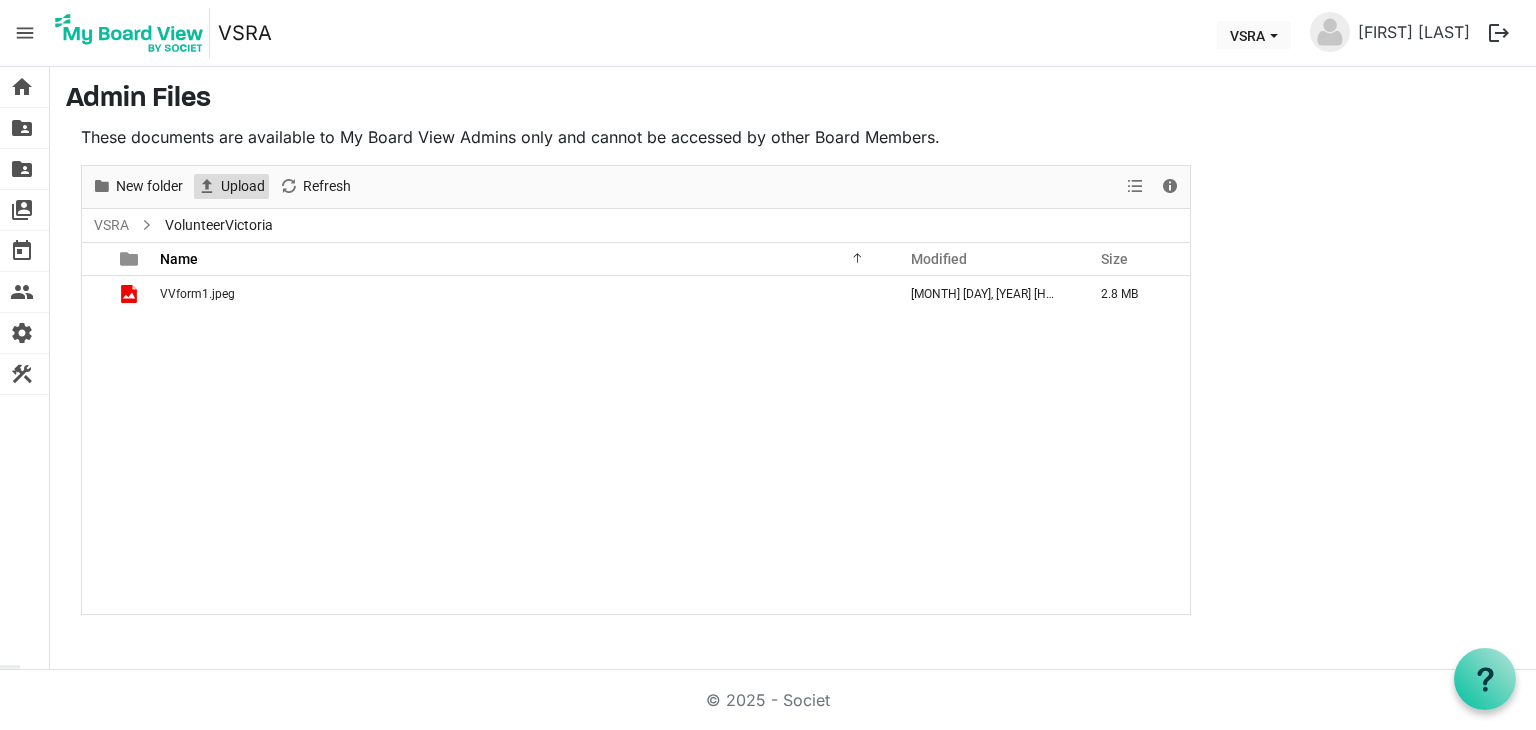 click on "Upload" at bounding box center [243, 186] 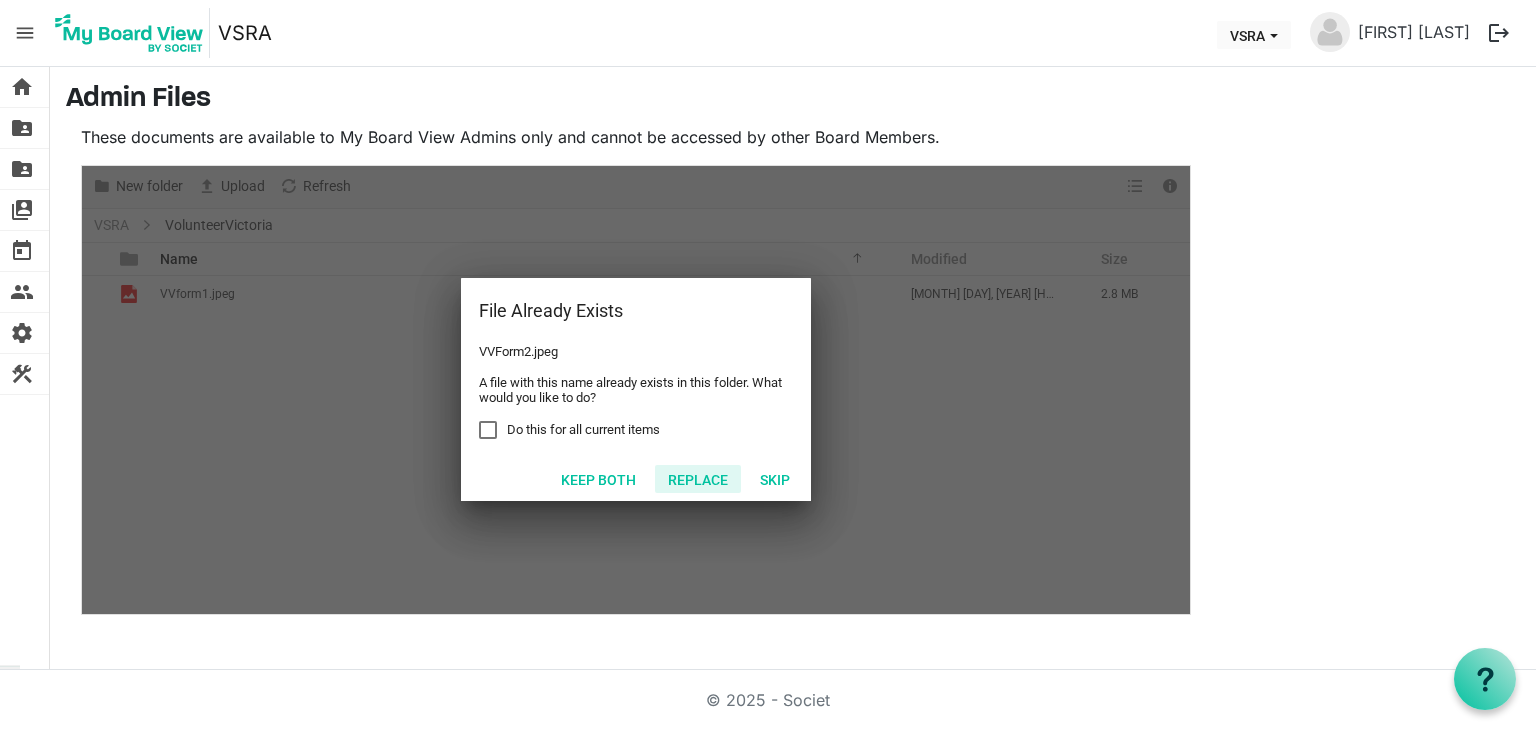 click on "Replace" at bounding box center (698, 479) 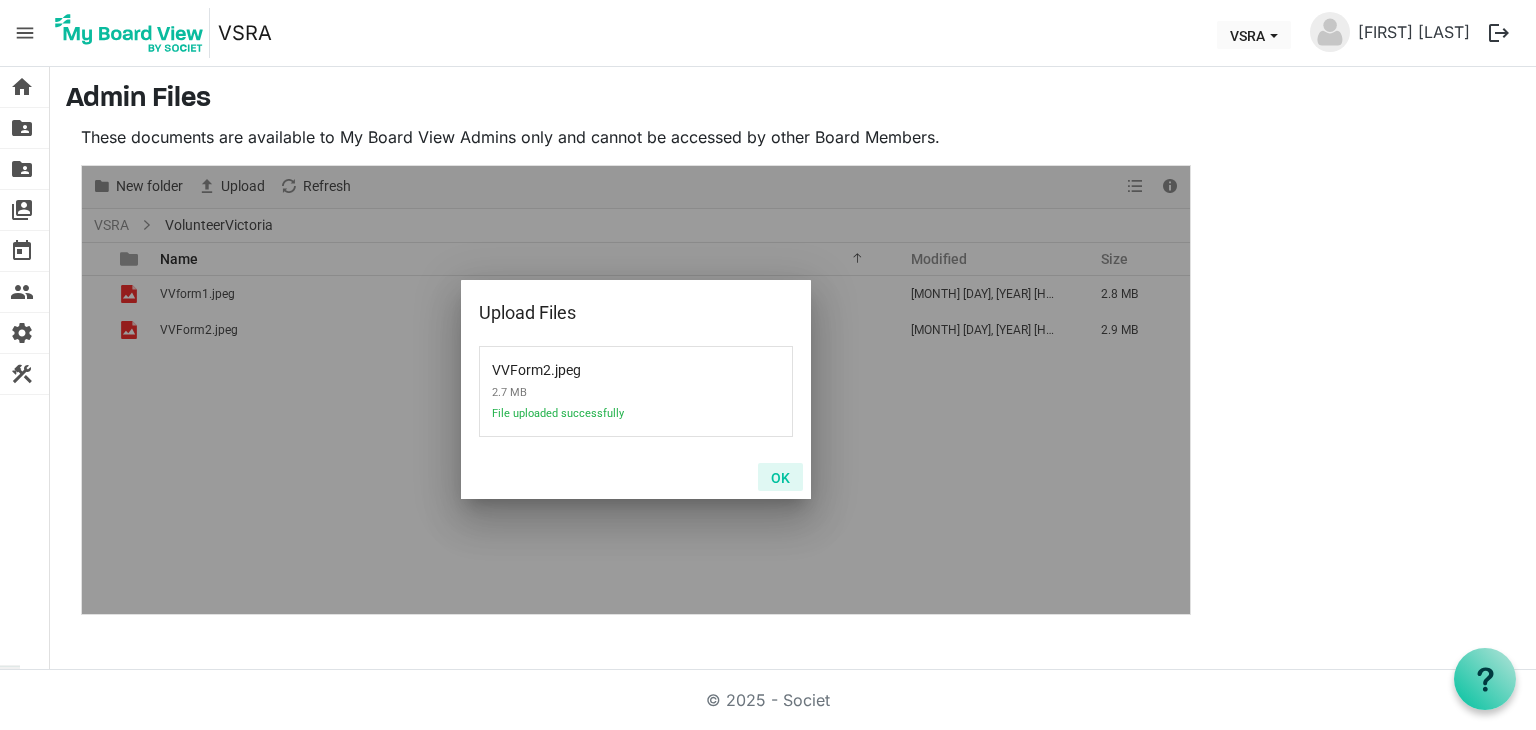 click on "OK" at bounding box center (780, 477) 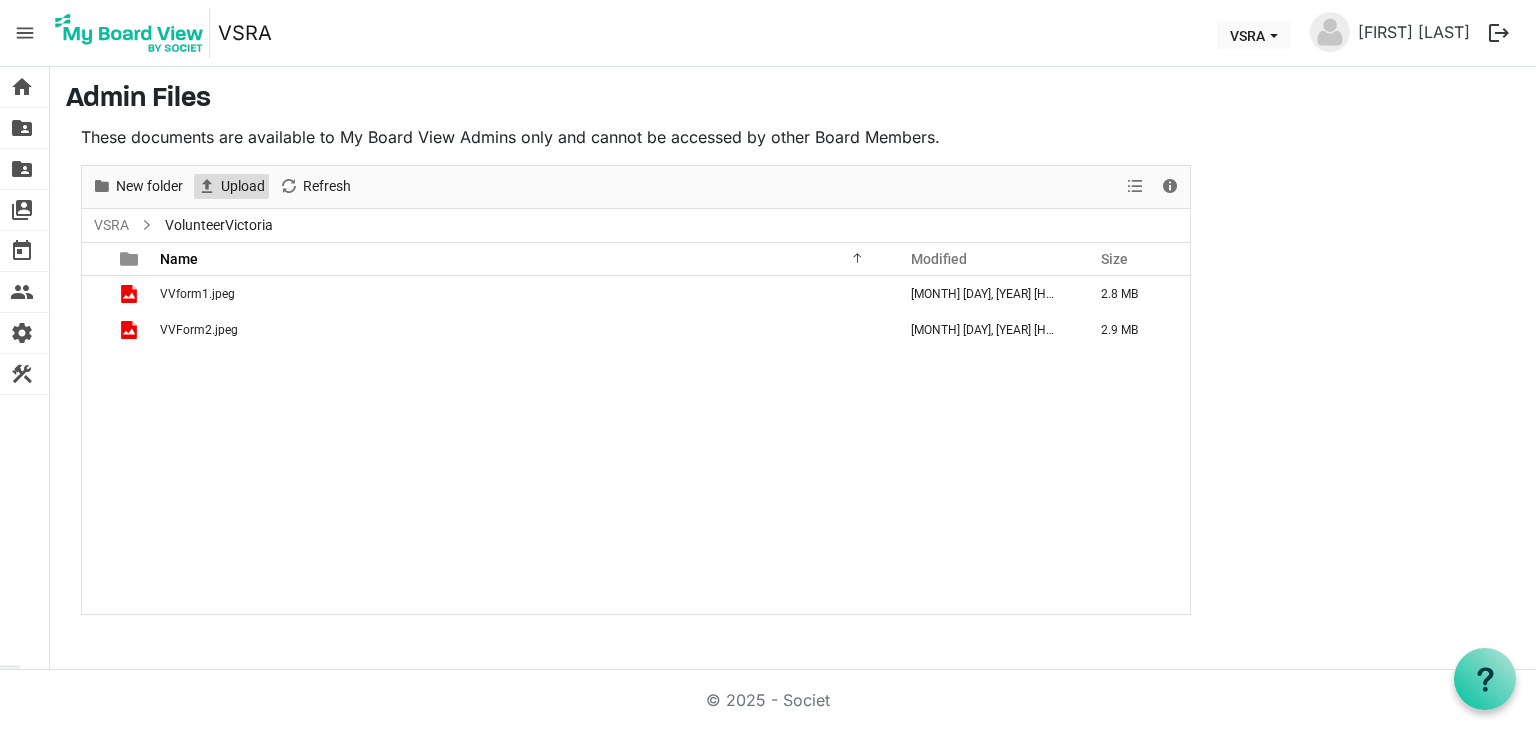 click on "Upload" at bounding box center [243, 186] 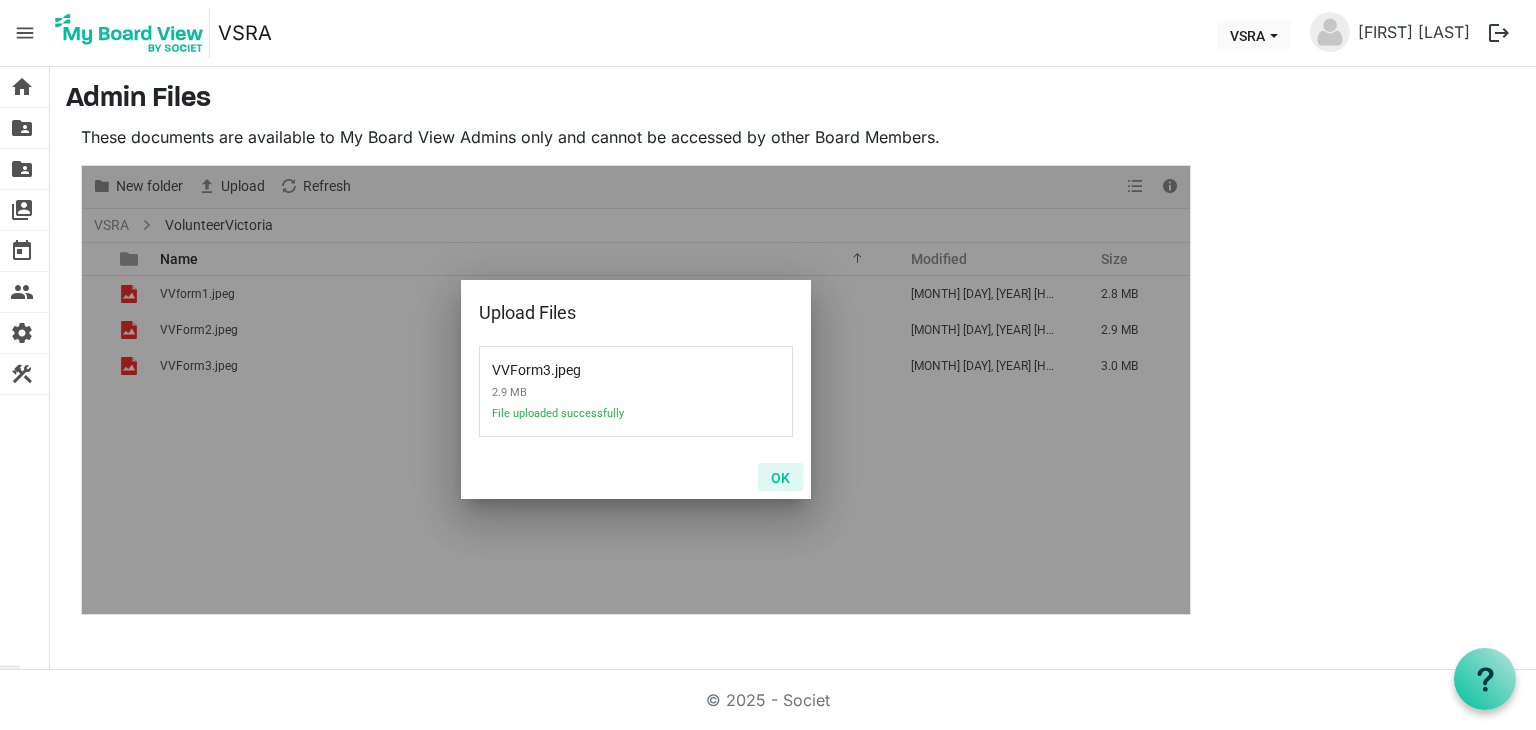 click on "OK" at bounding box center (780, 477) 